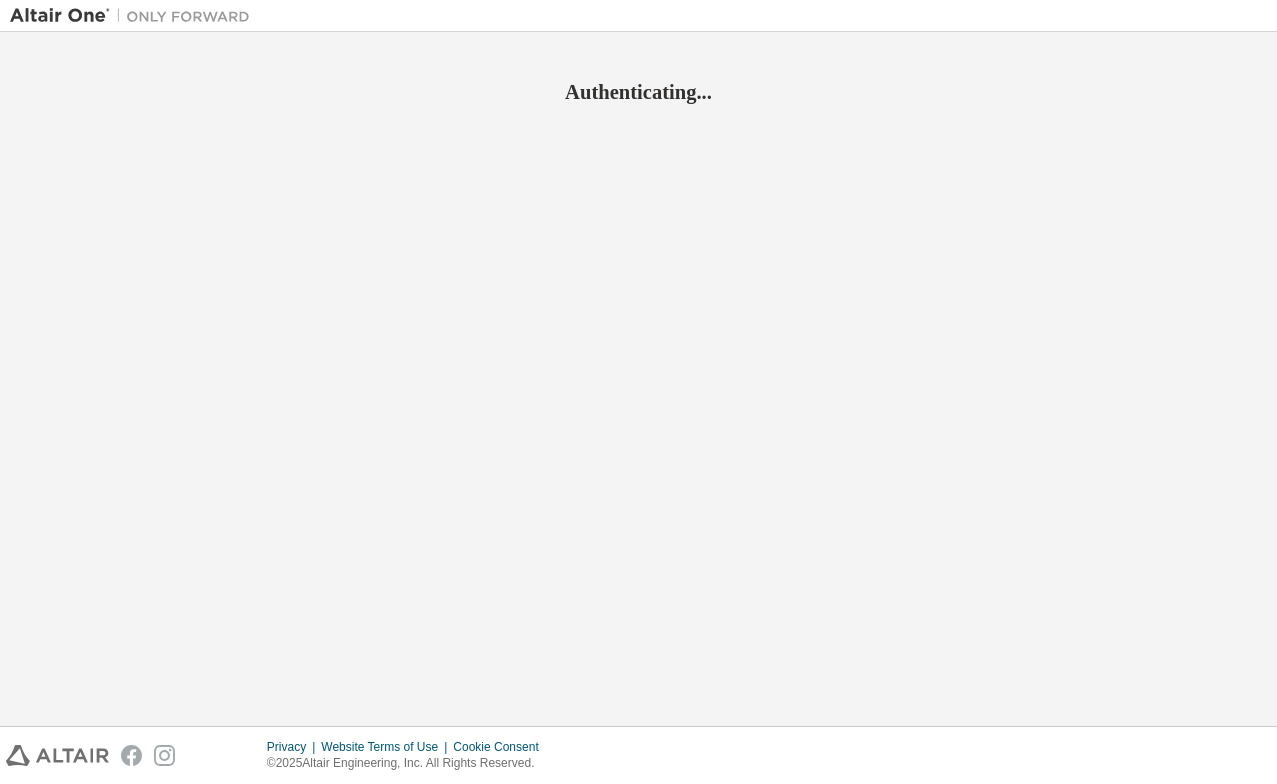 scroll, scrollTop: 0, scrollLeft: 0, axis: both 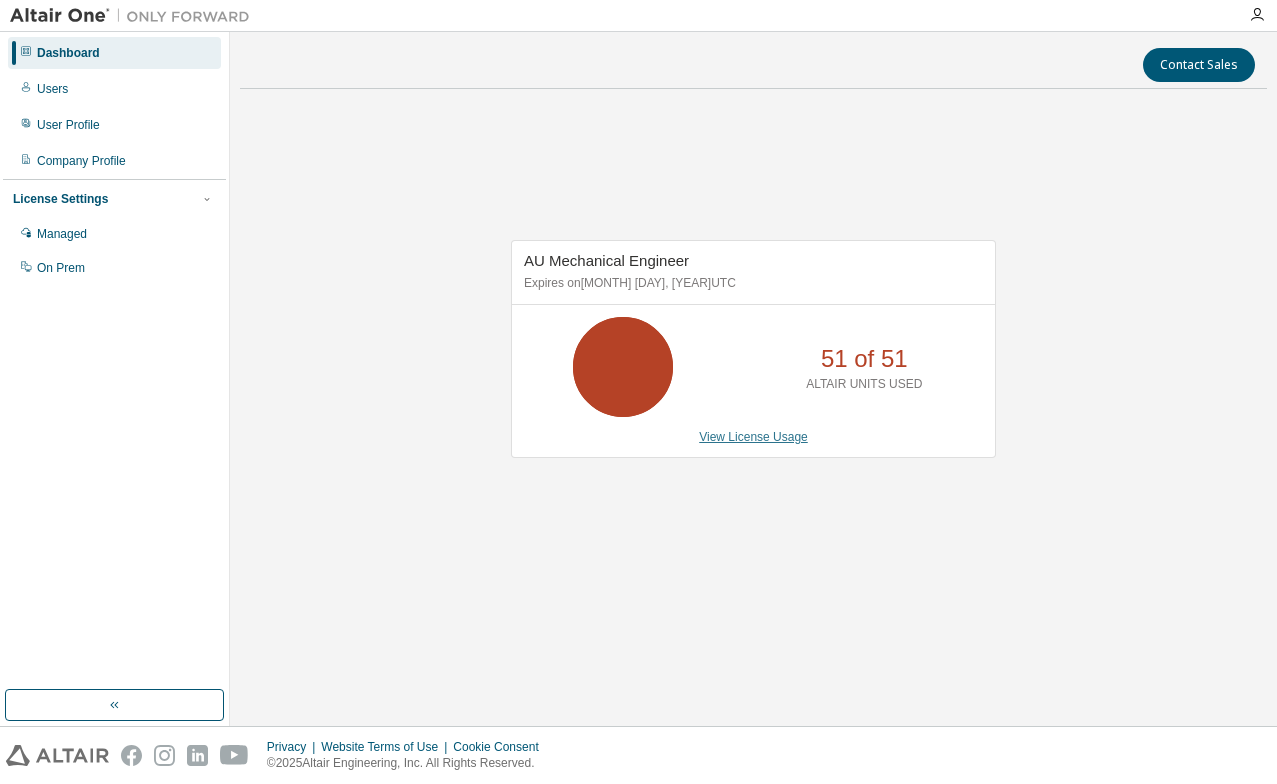 click on "View License Usage" at bounding box center [753, 437] 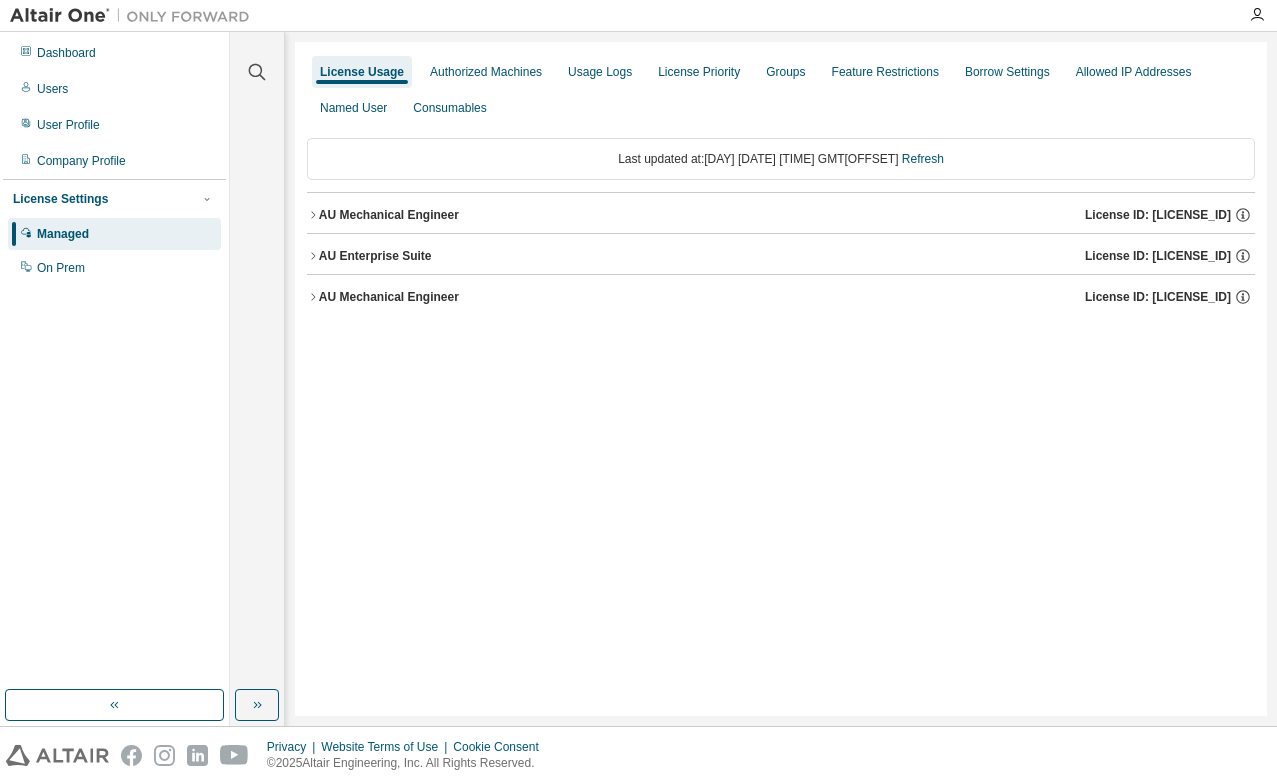 click 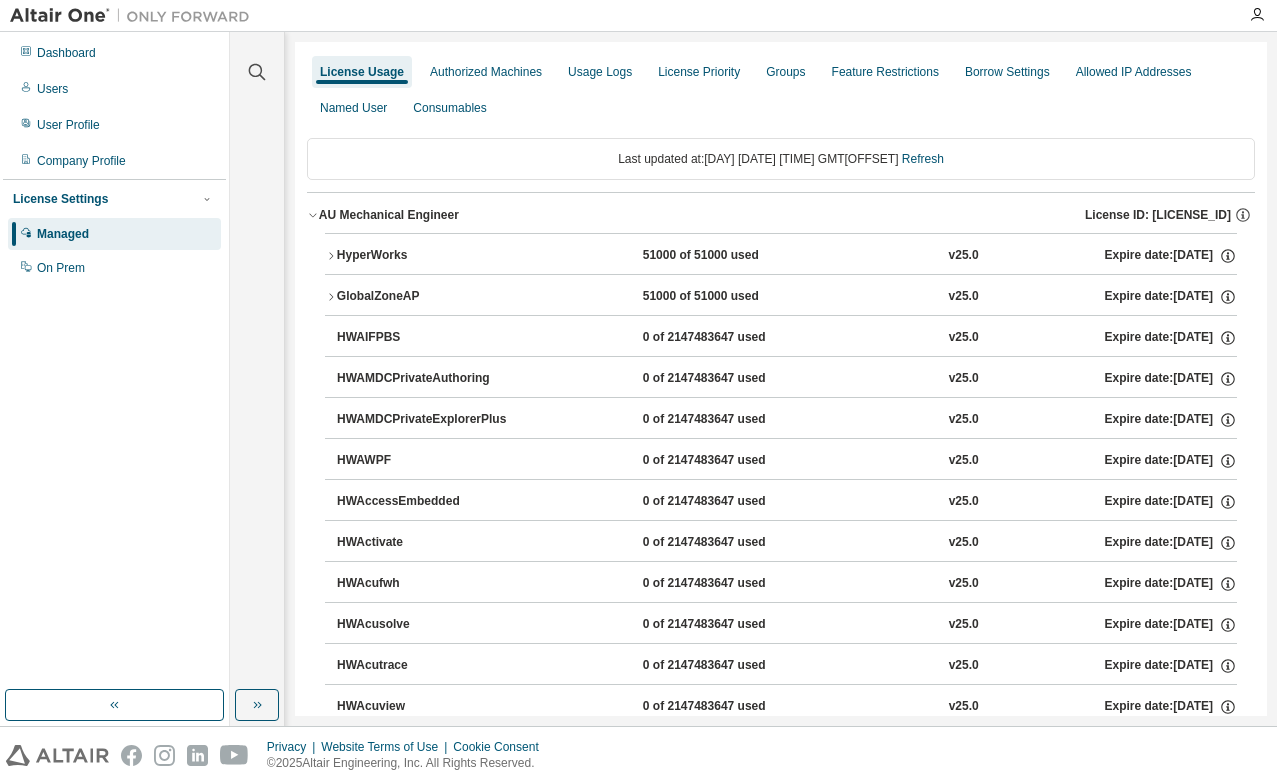 click on "HyperWorks" at bounding box center [427, 256] 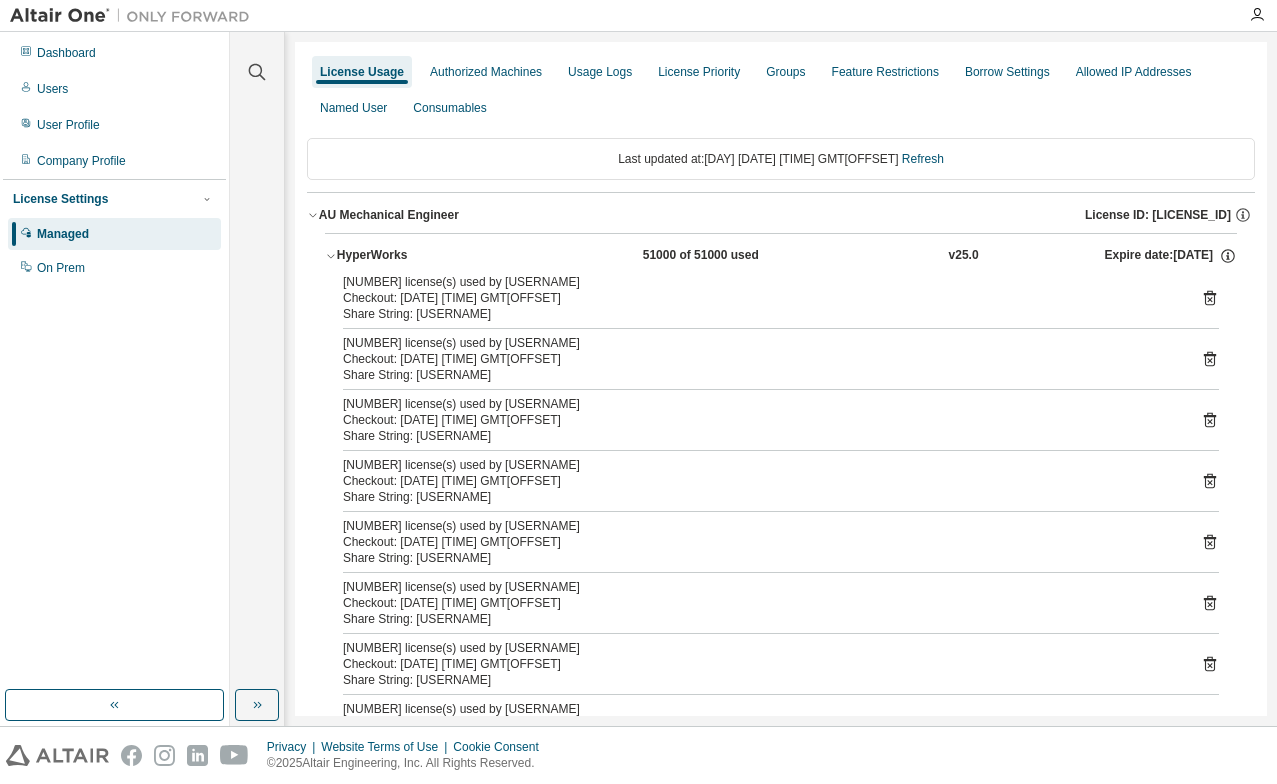 drag, startPoint x: 450, startPoint y: 338, endPoint x: 426, endPoint y: 359, distance: 31.890438 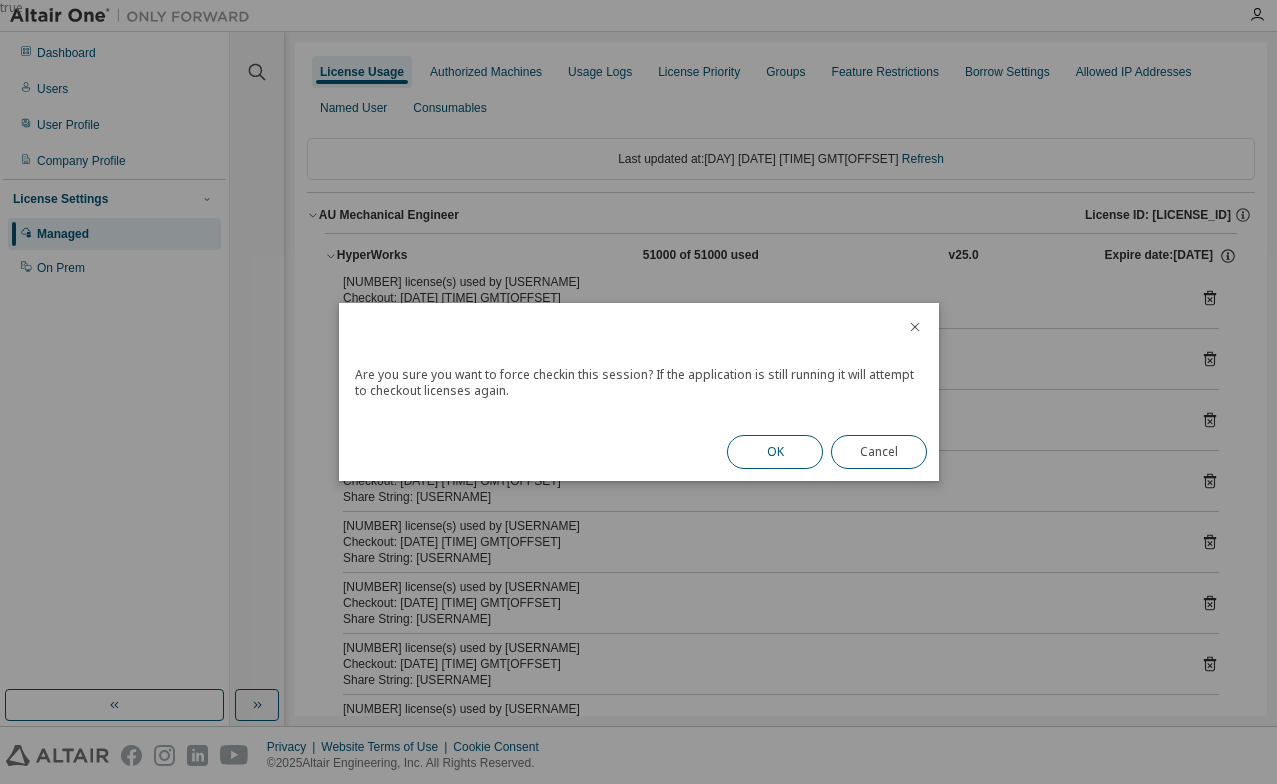 click on "OK" at bounding box center [775, 452] 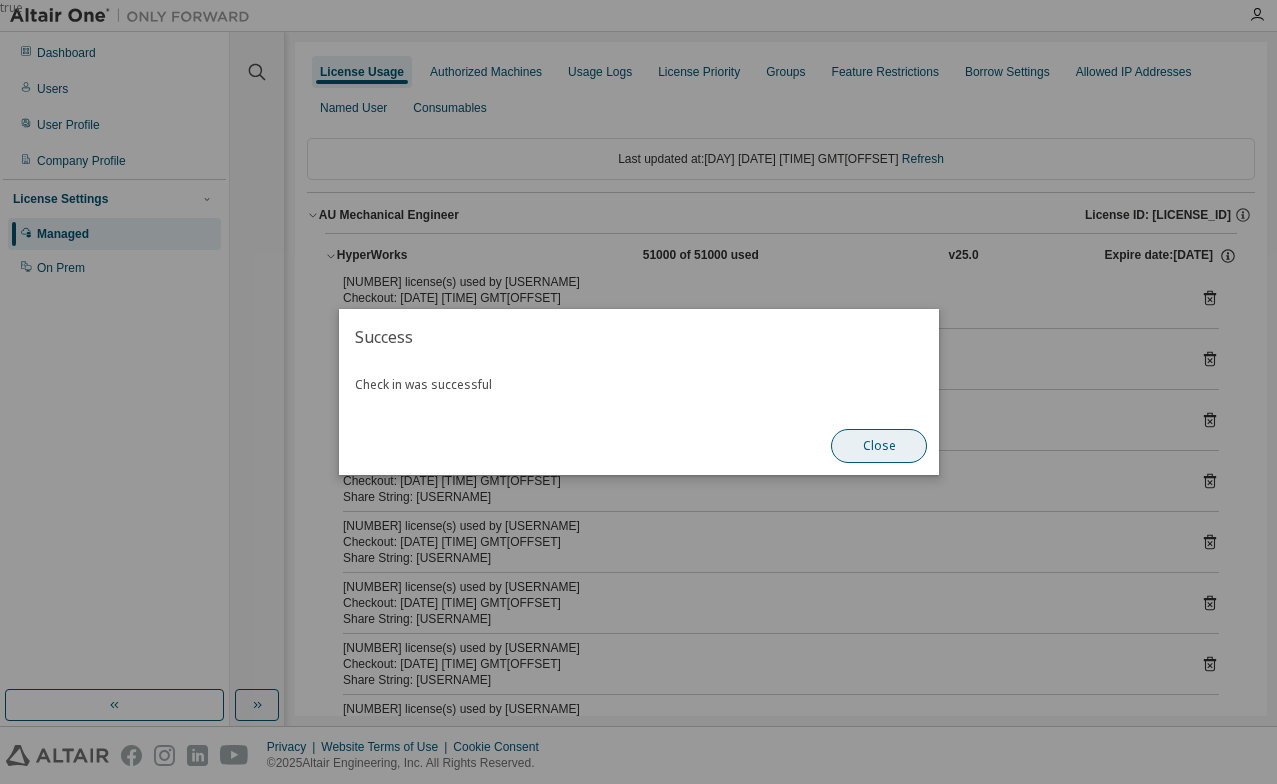 click on "Close" at bounding box center [879, 446] 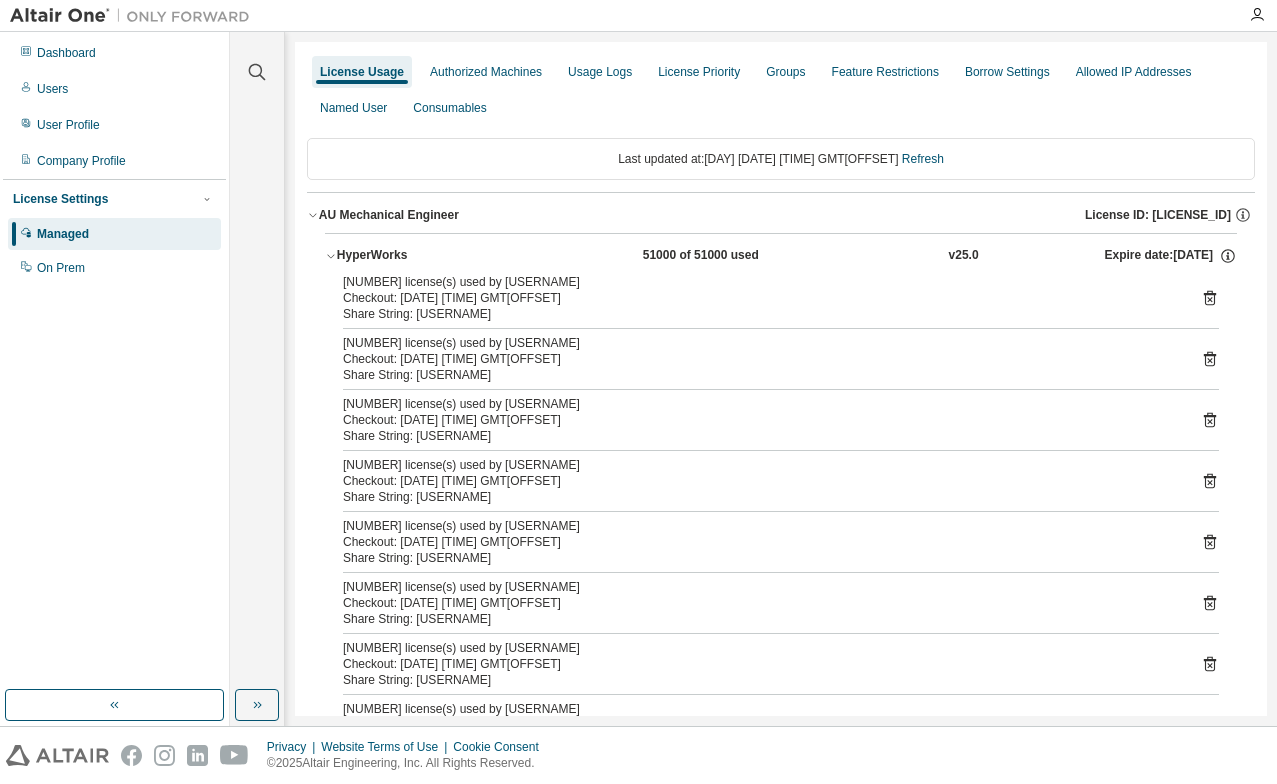 click on "[NUMBER] license(s) used by [USERNAME] Checkout: [DATE] [TIME] GMT[OFFSET] Share String: [USERNAME] [NUMBER] license(s) used by [USERNAME] Checkout: [DATE] [TIME] GMT[OFFSET] Share String: [USERNAME] [NUMBER] license(s) used by [USERNAME] Checkout: [DATE] [TIME] GMT[OFFSET] Share String: [USERNAME] [NUMBER] license(s) used by [USERNAME] Checkout: [DATE] [TIME] GMT[OFFSET] Share String: [USERNAME] [NUMBER] license(s) used by [USERNAME] Checkout: [DATE] [TIME] GMT[OFFSET] Share String: [USERNAME] [NUMBER] license(s) used by [USERNAME] Checkout: [DATE] [TIME] GMT[OFFSET] Share String: [USERNAME] [NUMBER] license(s) used by [USERNAME] Checkout: [DATE] [TIME] GMT[OFFSET] Share String: [USERNAME]" at bounding box center [781, 515] 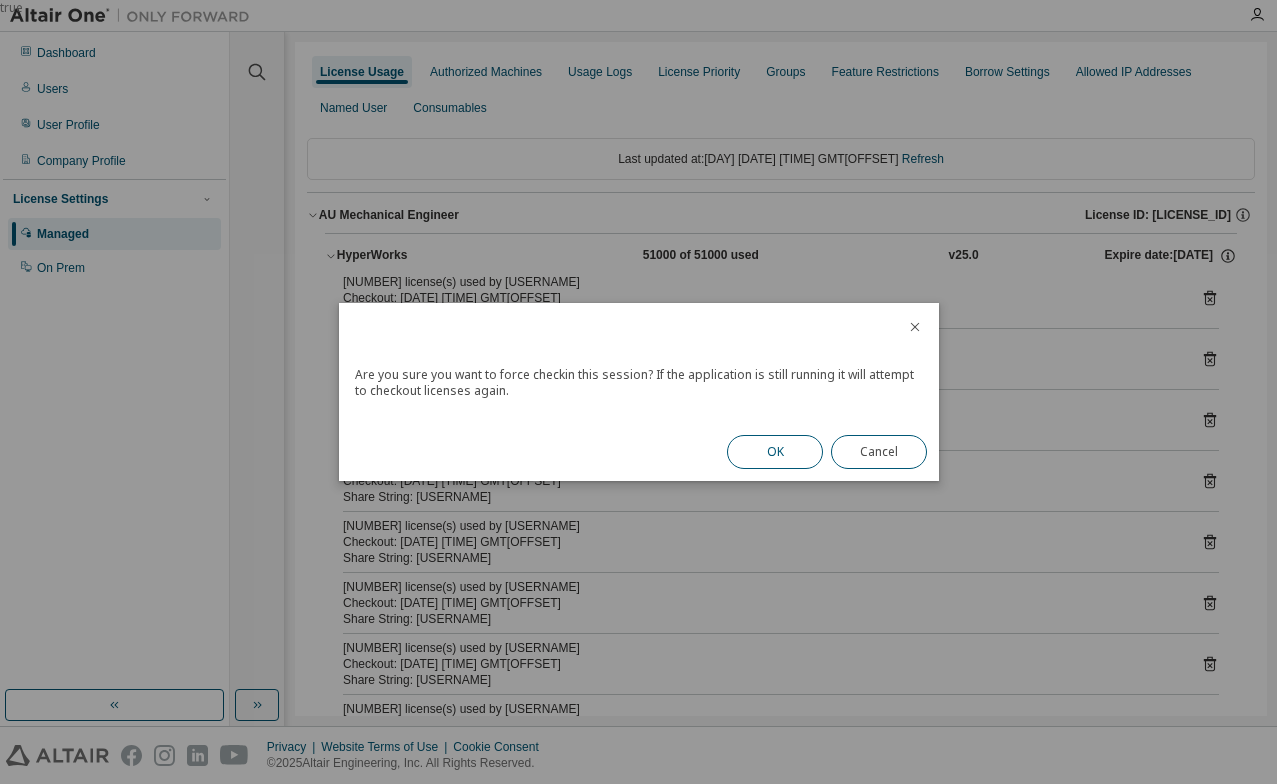 click on "OK" at bounding box center [775, 452] 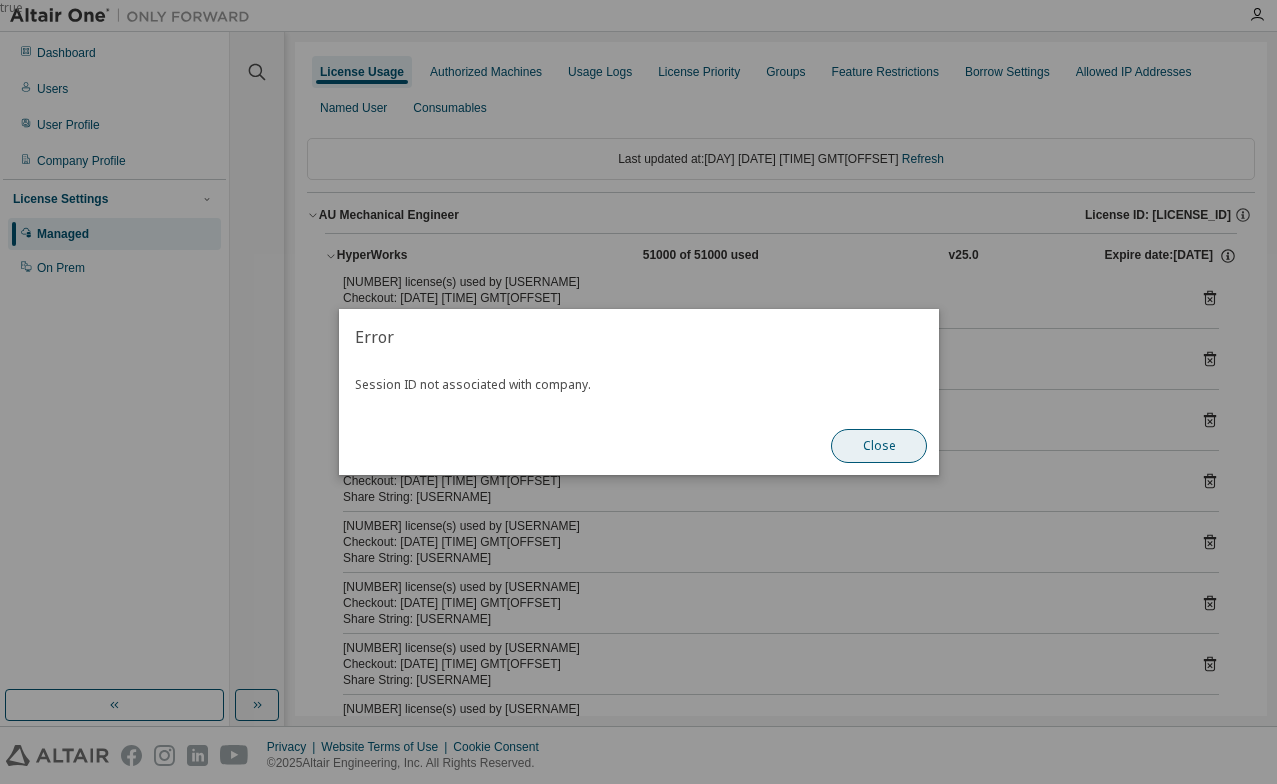click on "Close" at bounding box center (879, 446) 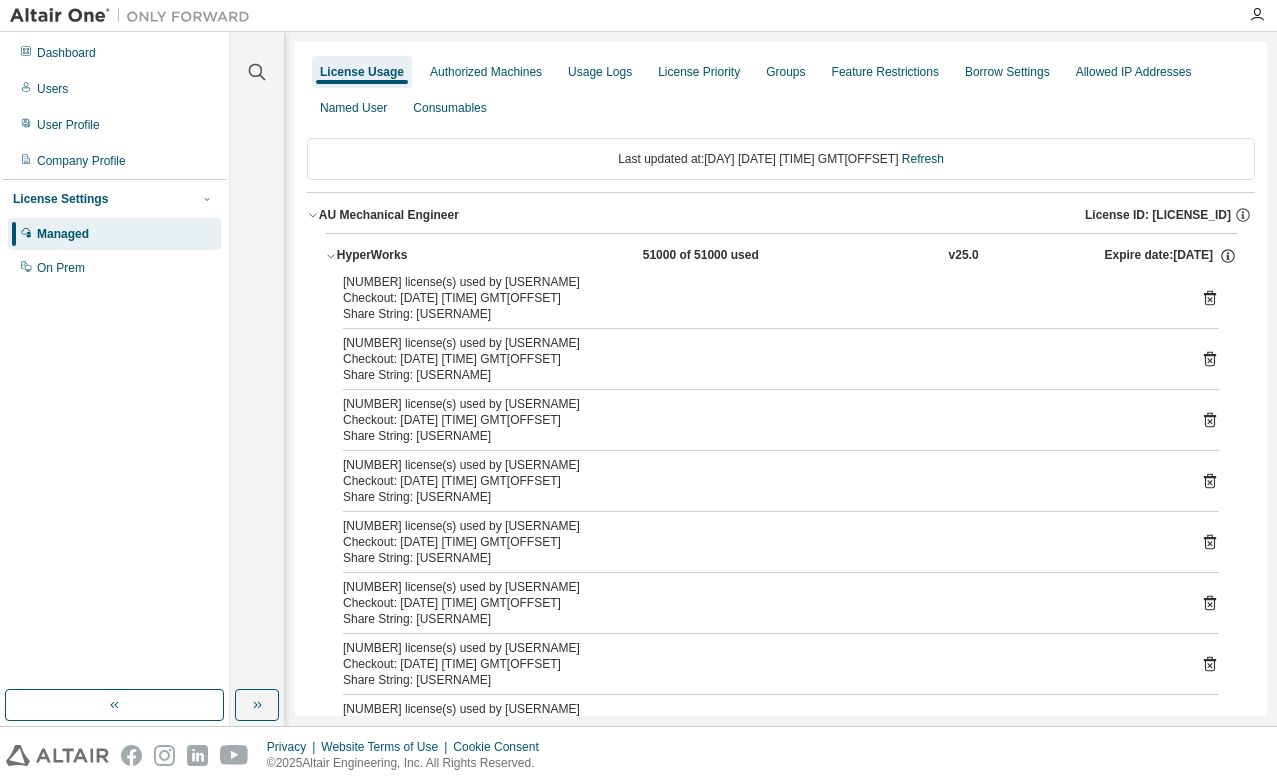 scroll, scrollTop: 100, scrollLeft: 0, axis: vertical 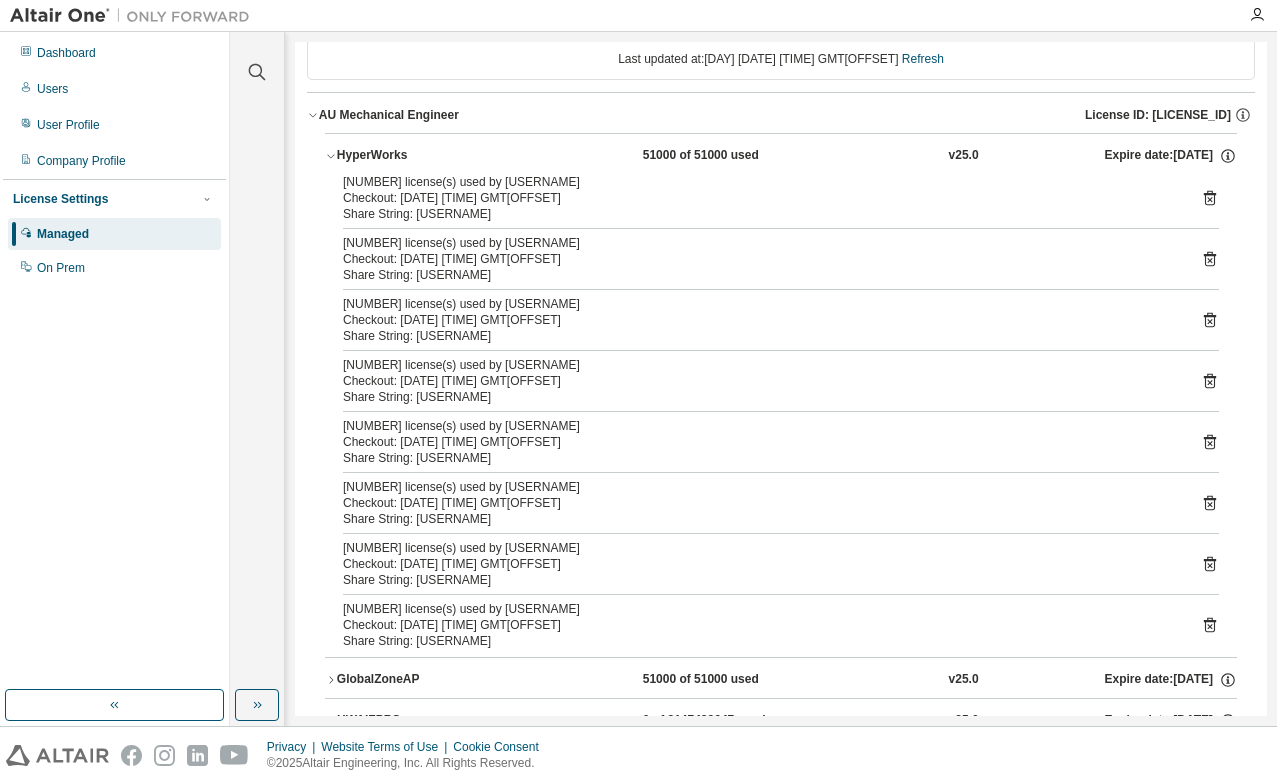 click 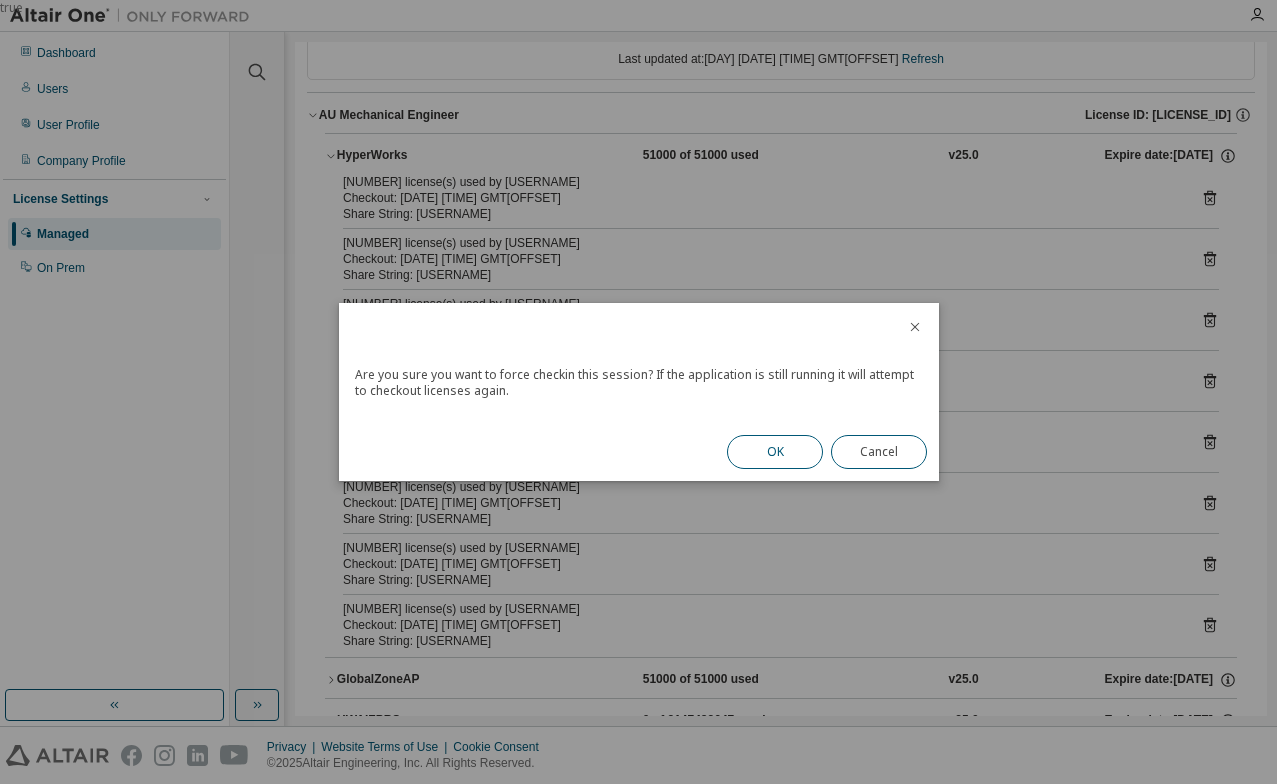 click on "OK" at bounding box center [775, 452] 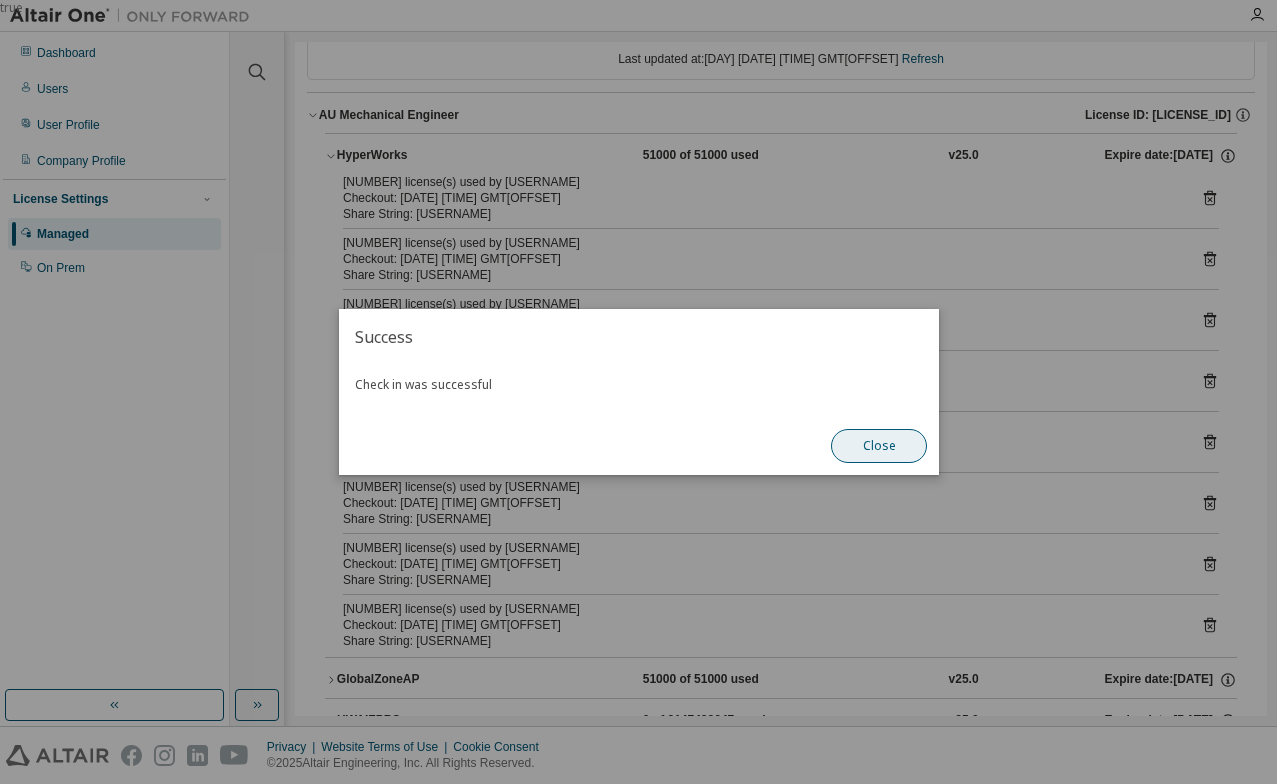 click on "Close" at bounding box center (879, 446) 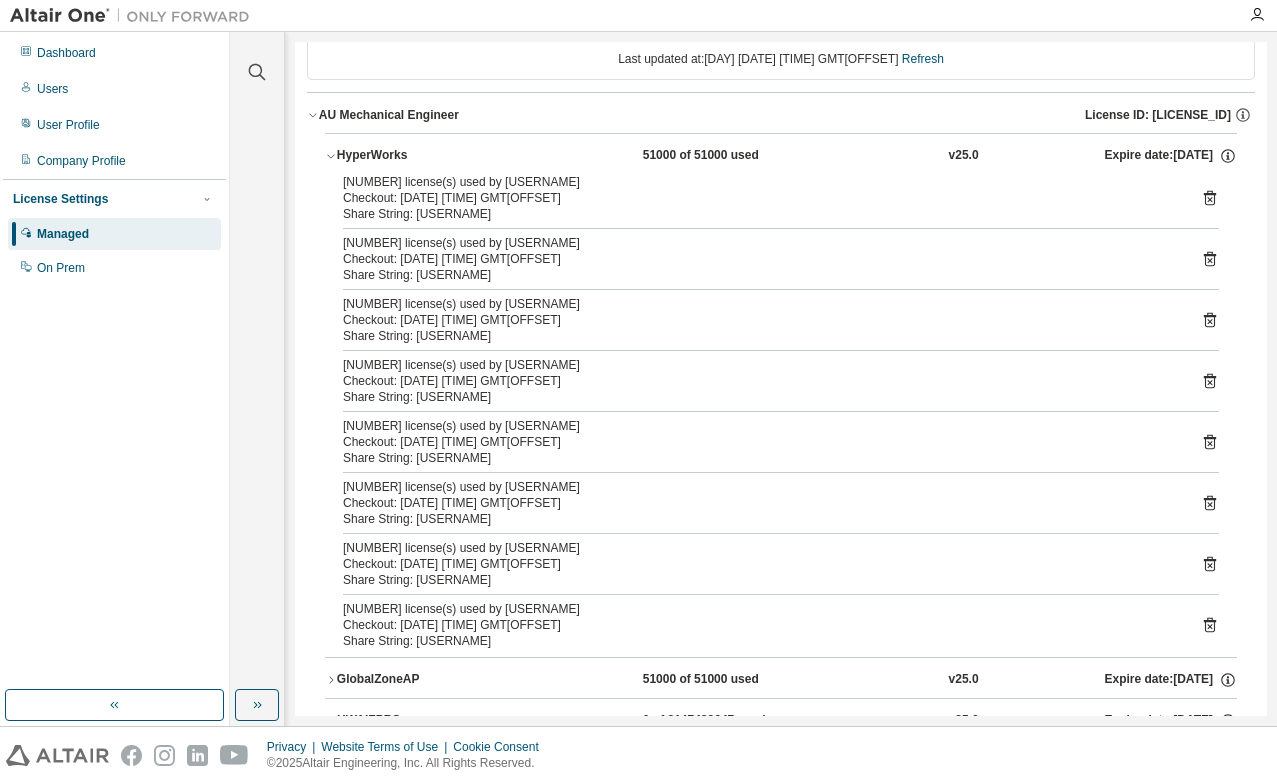 click 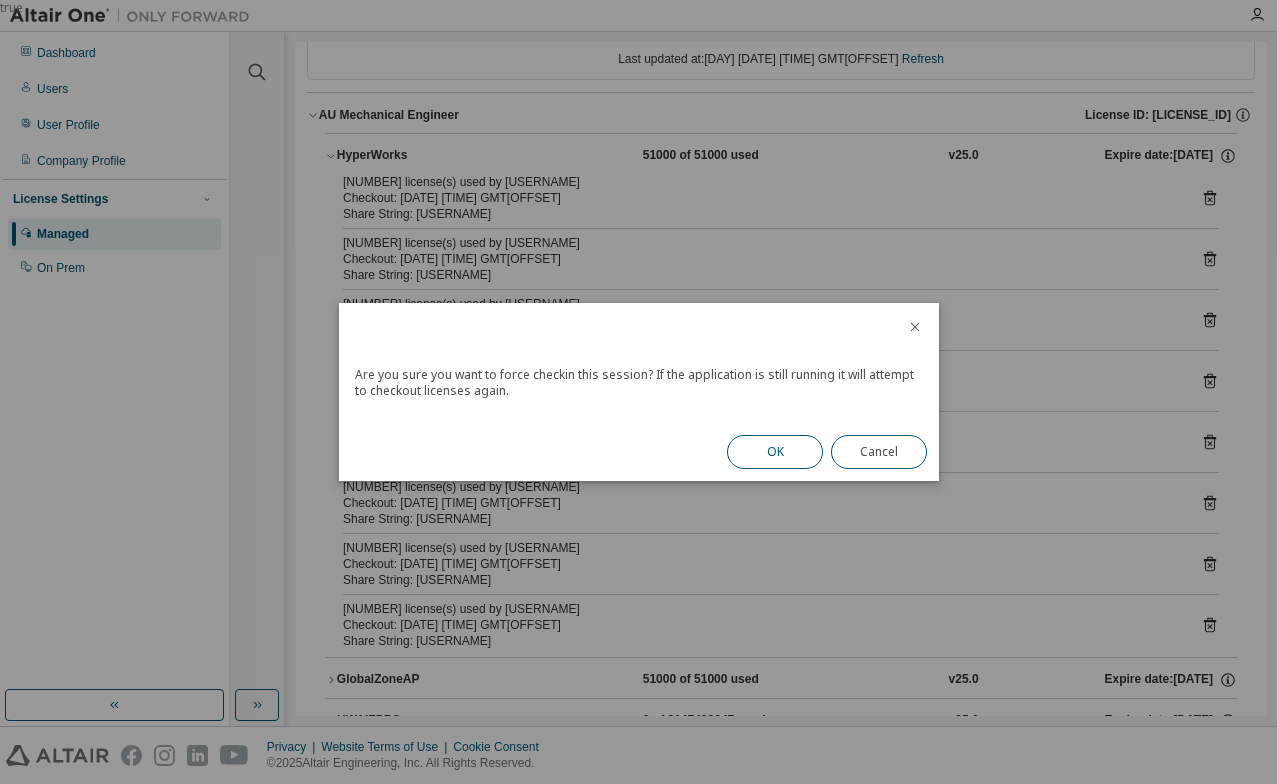 click on "OK" at bounding box center (775, 452) 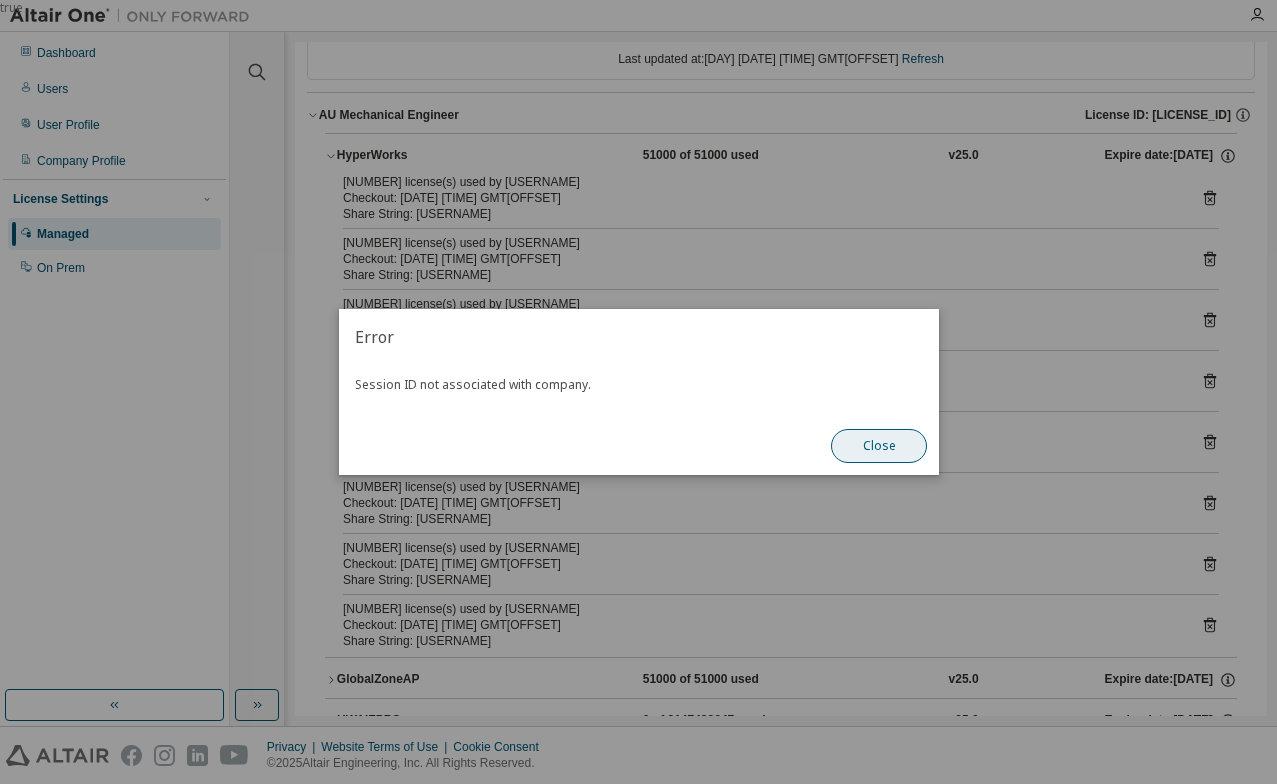 click on "Close" at bounding box center (879, 446) 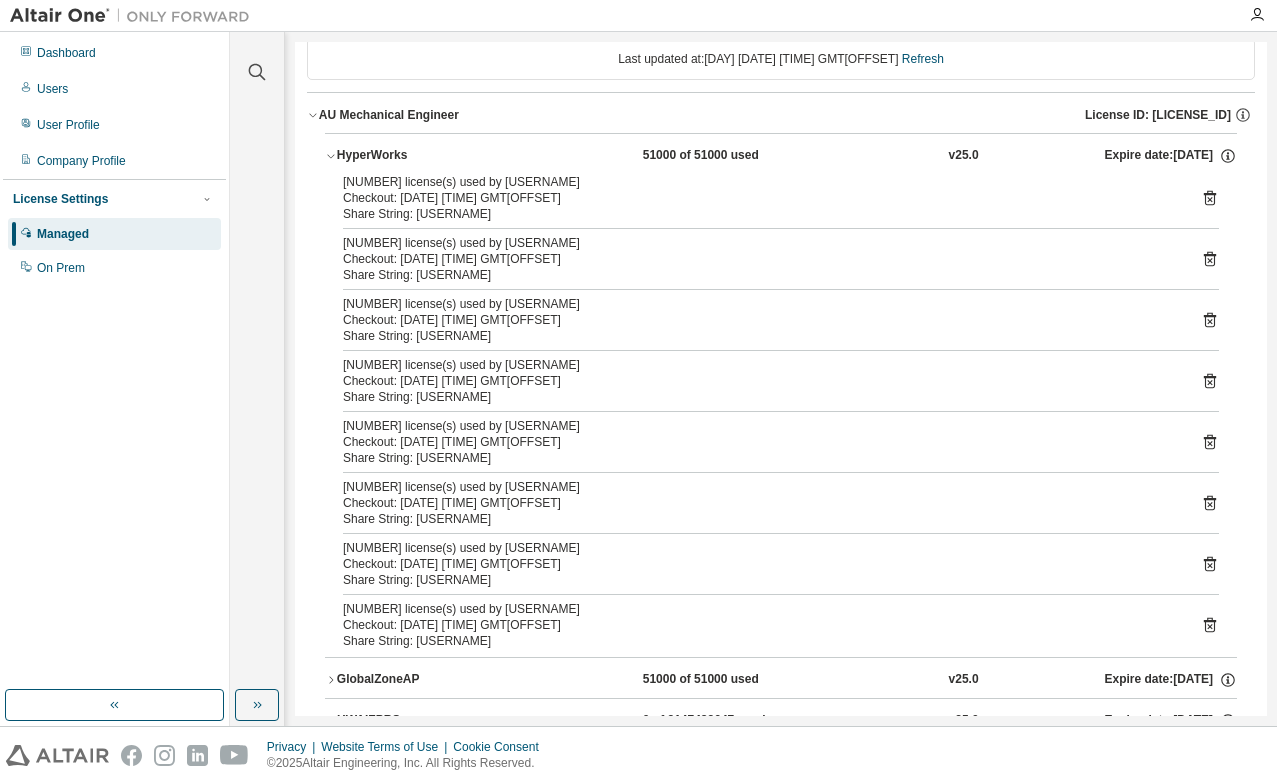 click 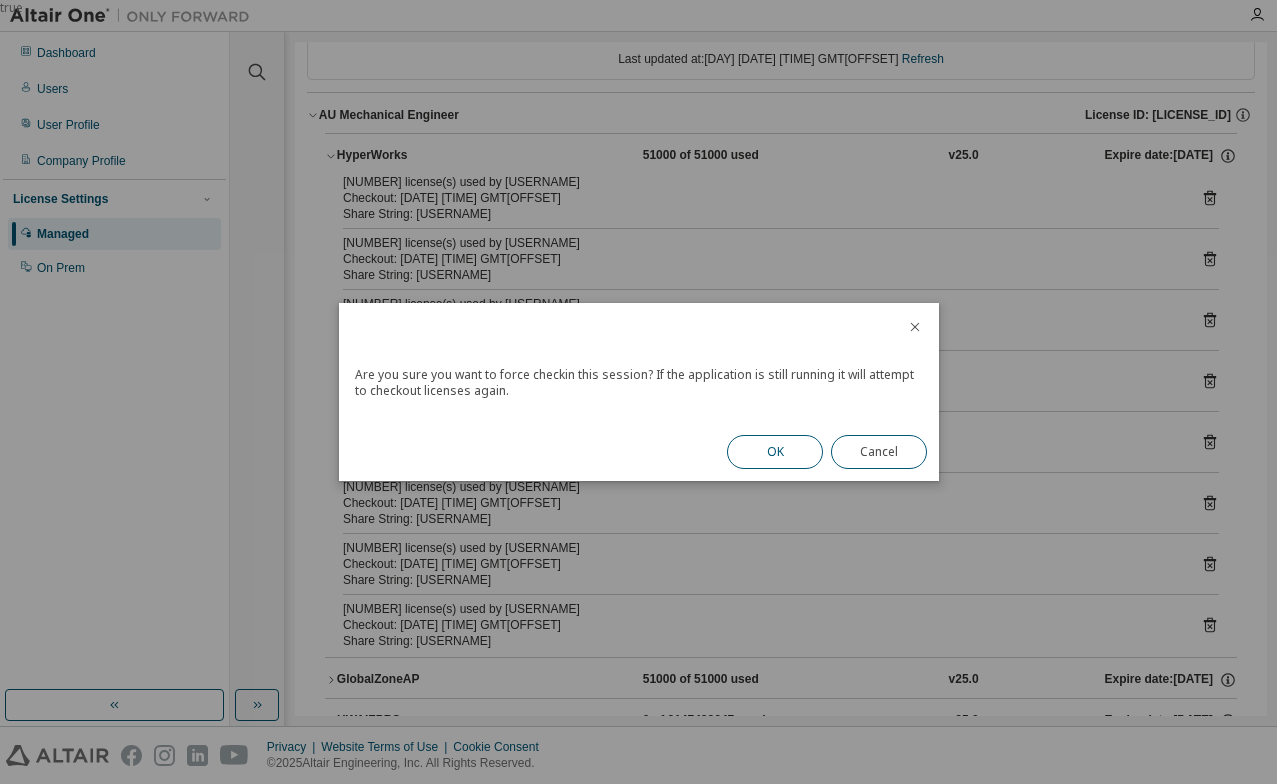 click on "OK" at bounding box center [775, 452] 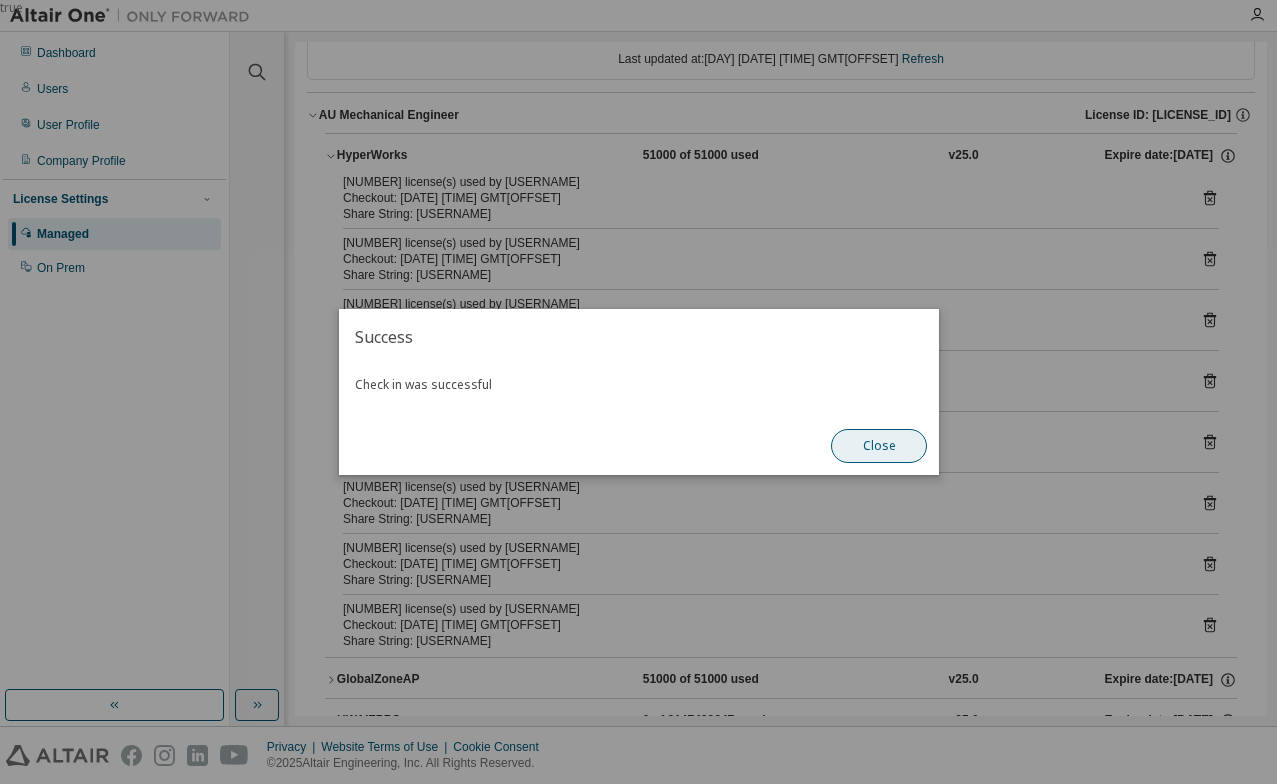 click on "Close" at bounding box center (879, 446) 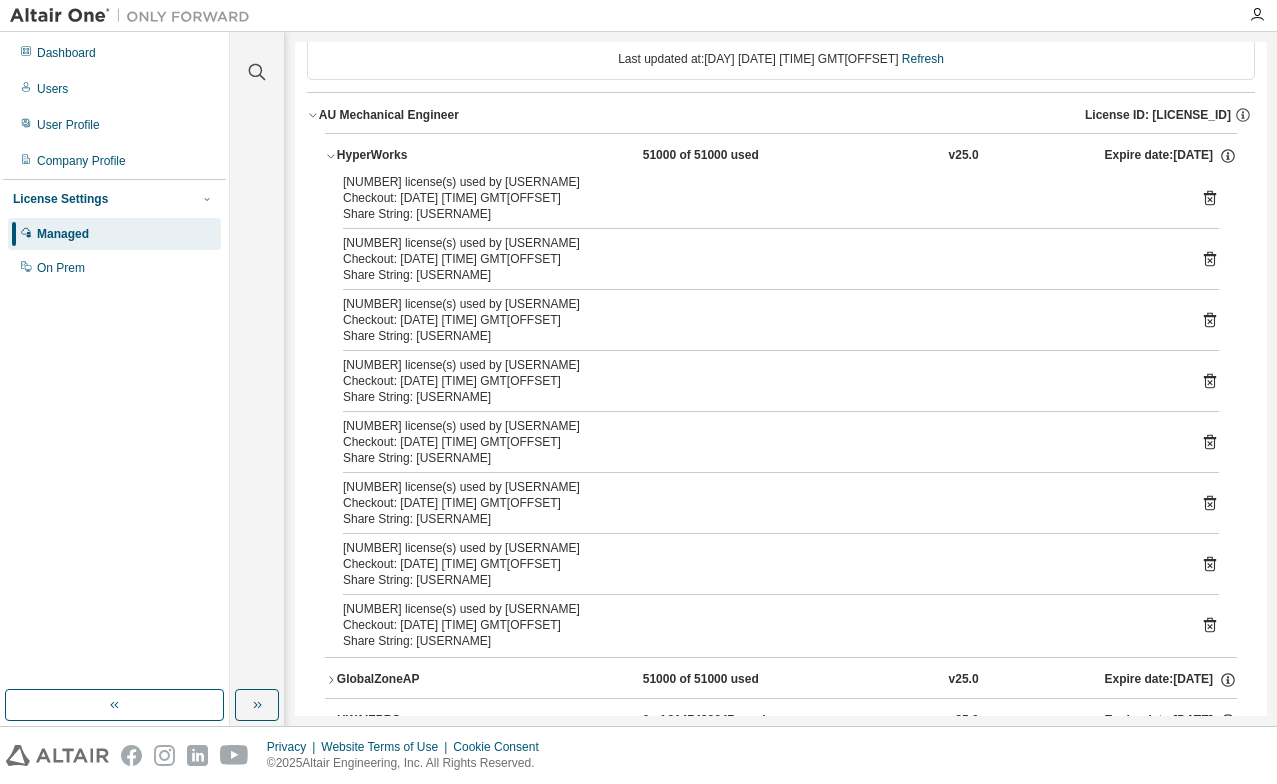 click 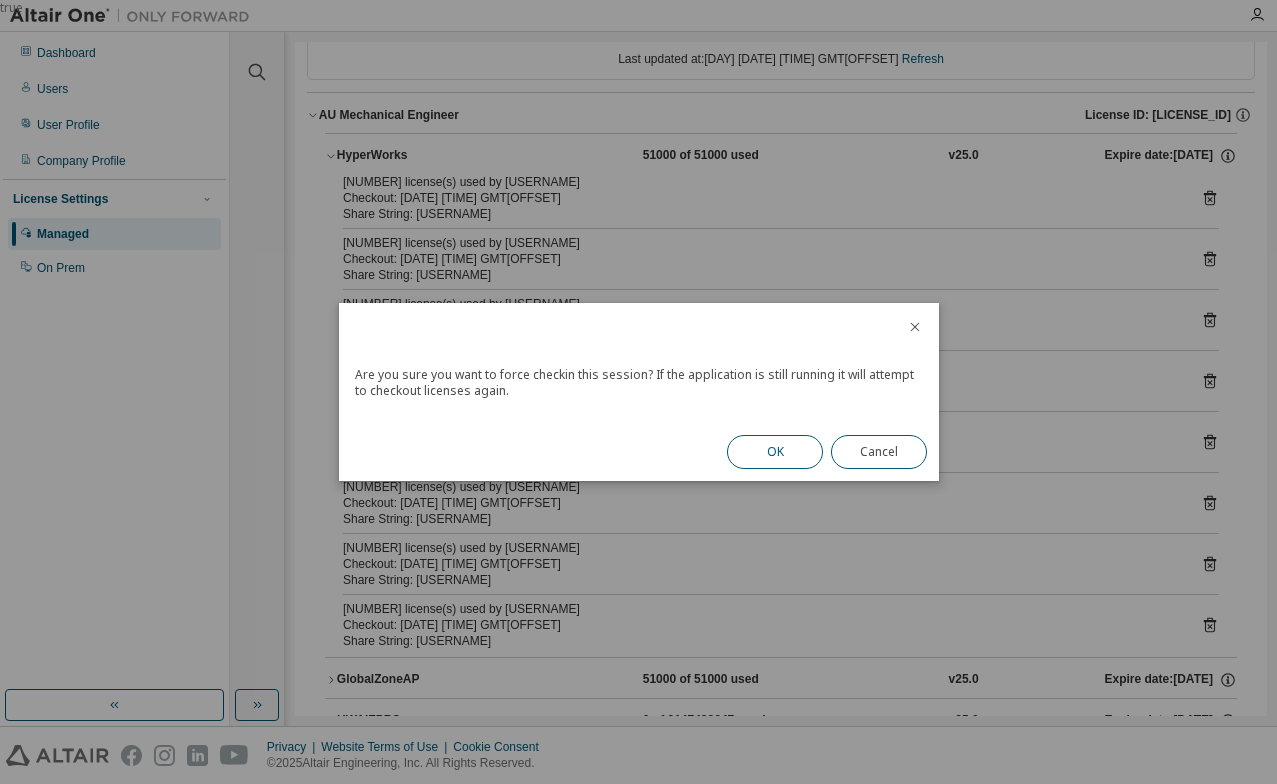 click on "OK" at bounding box center [775, 452] 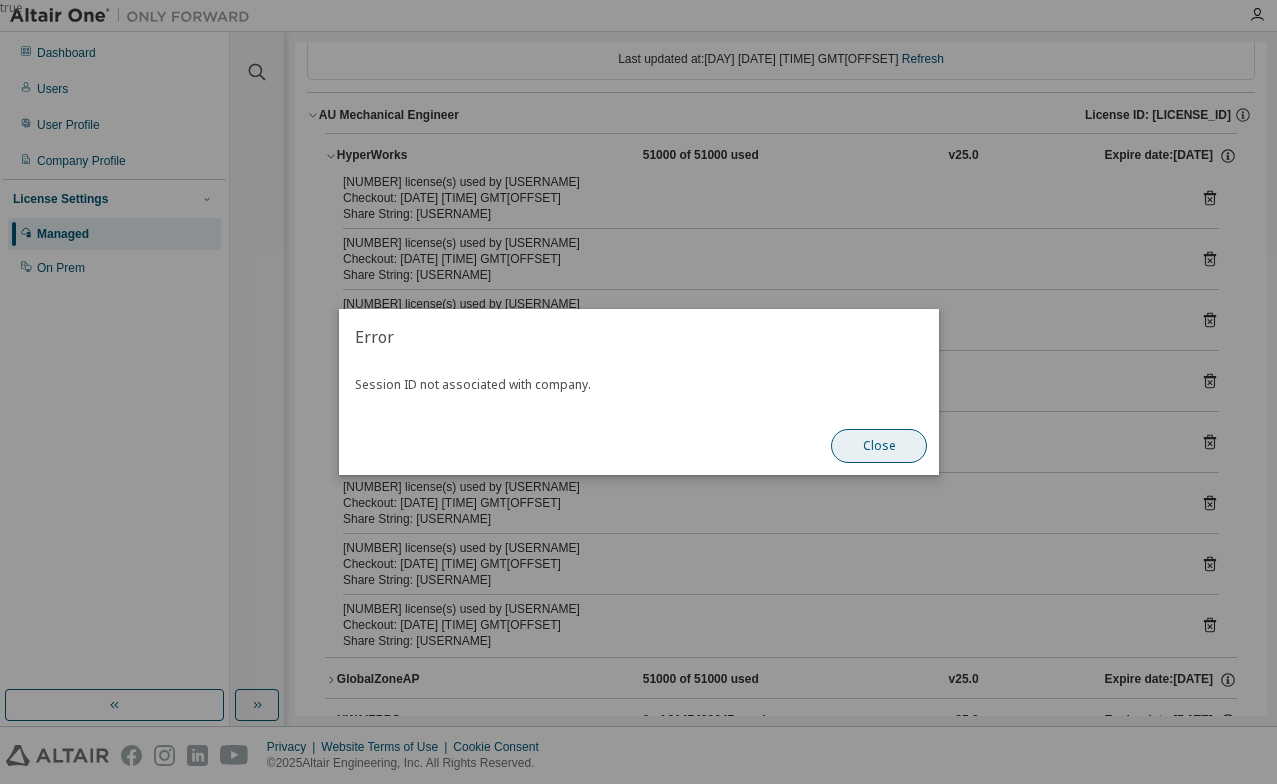 click on "Close" at bounding box center (879, 446) 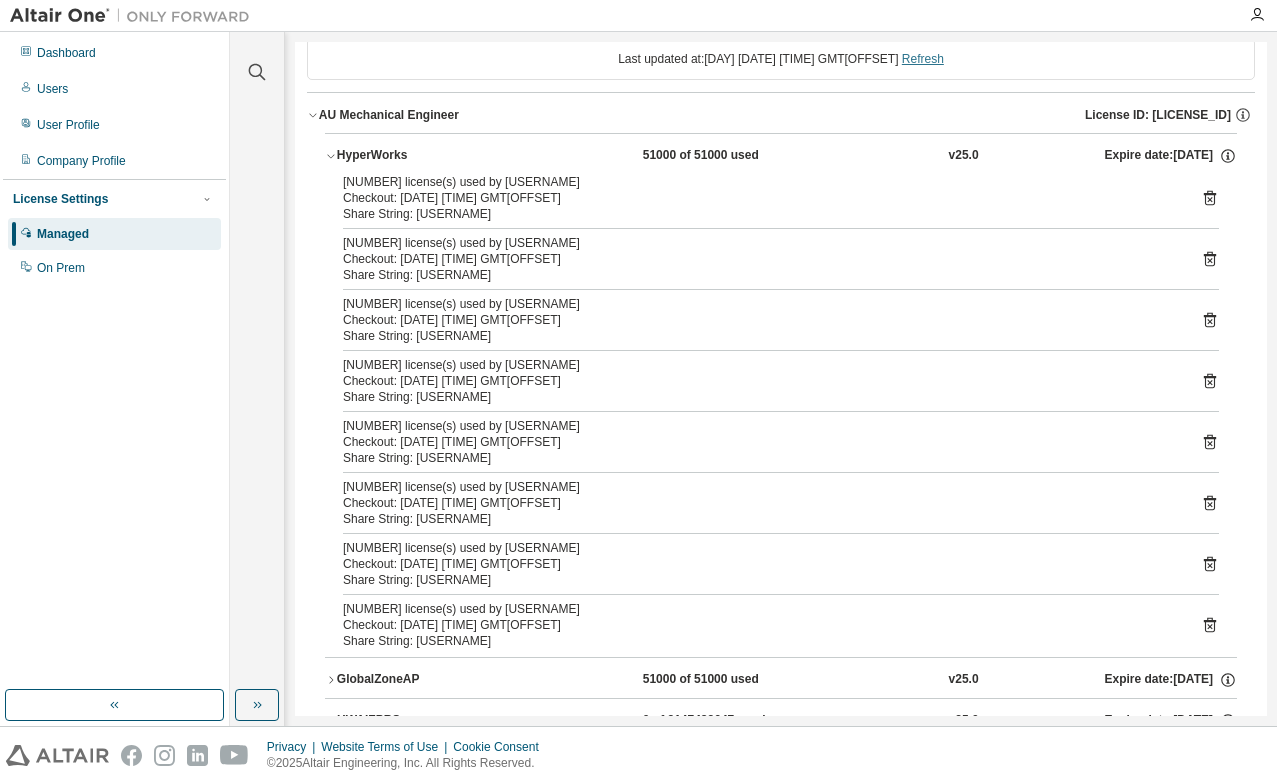 click on "Refresh" at bounding box center (923, 59) 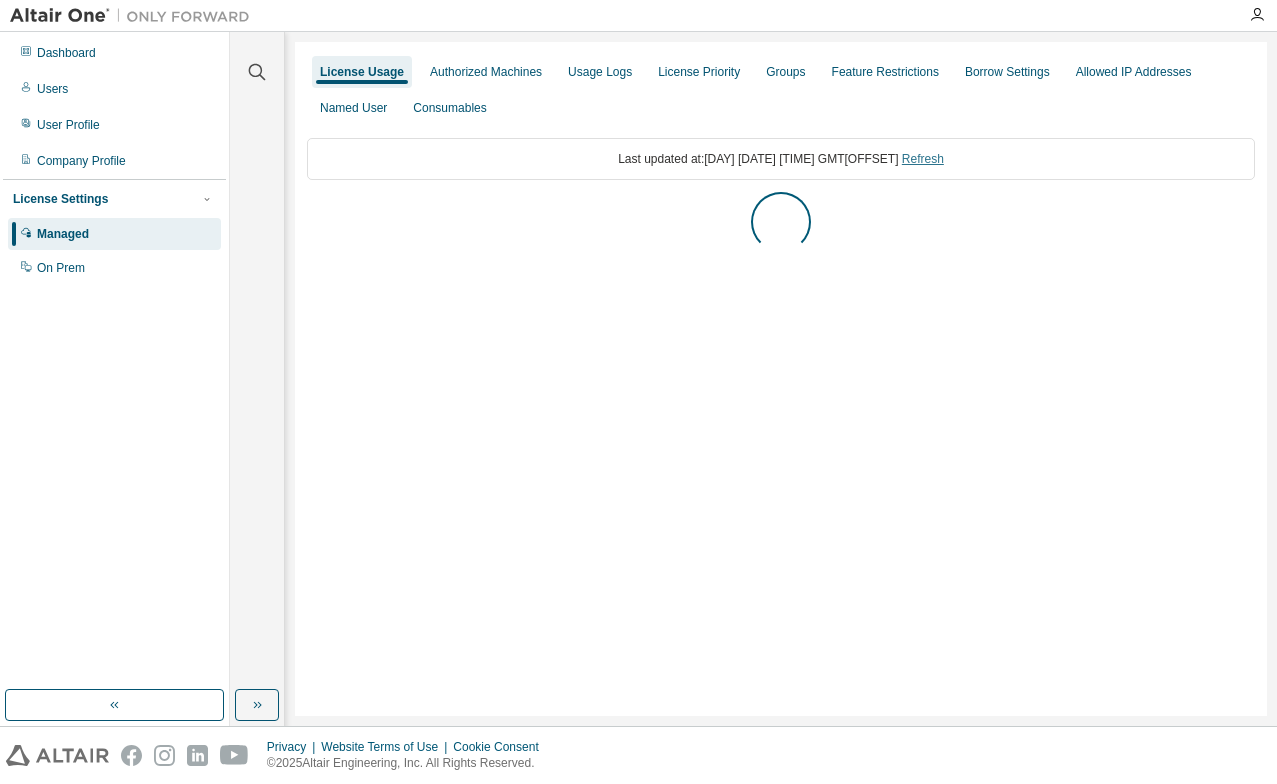 scroll, scrollTop: 0, scrollLeft: 0, axis: both 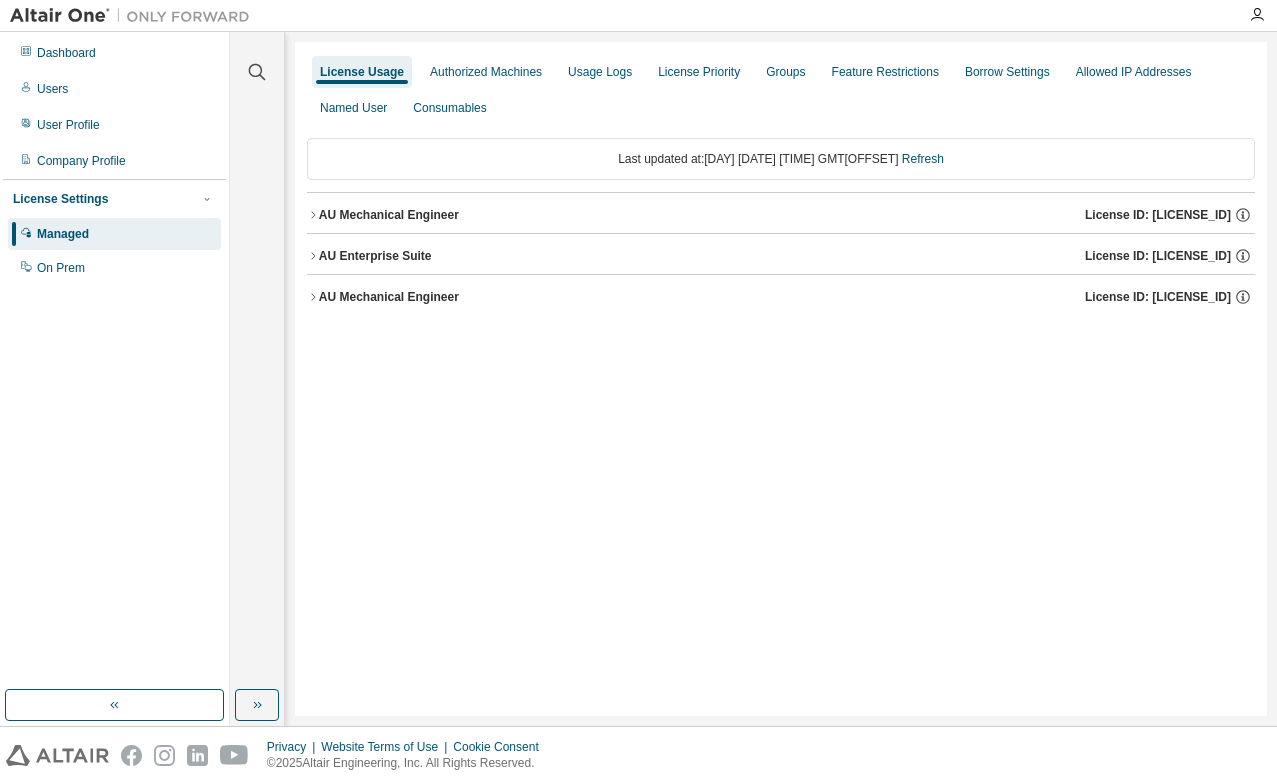click 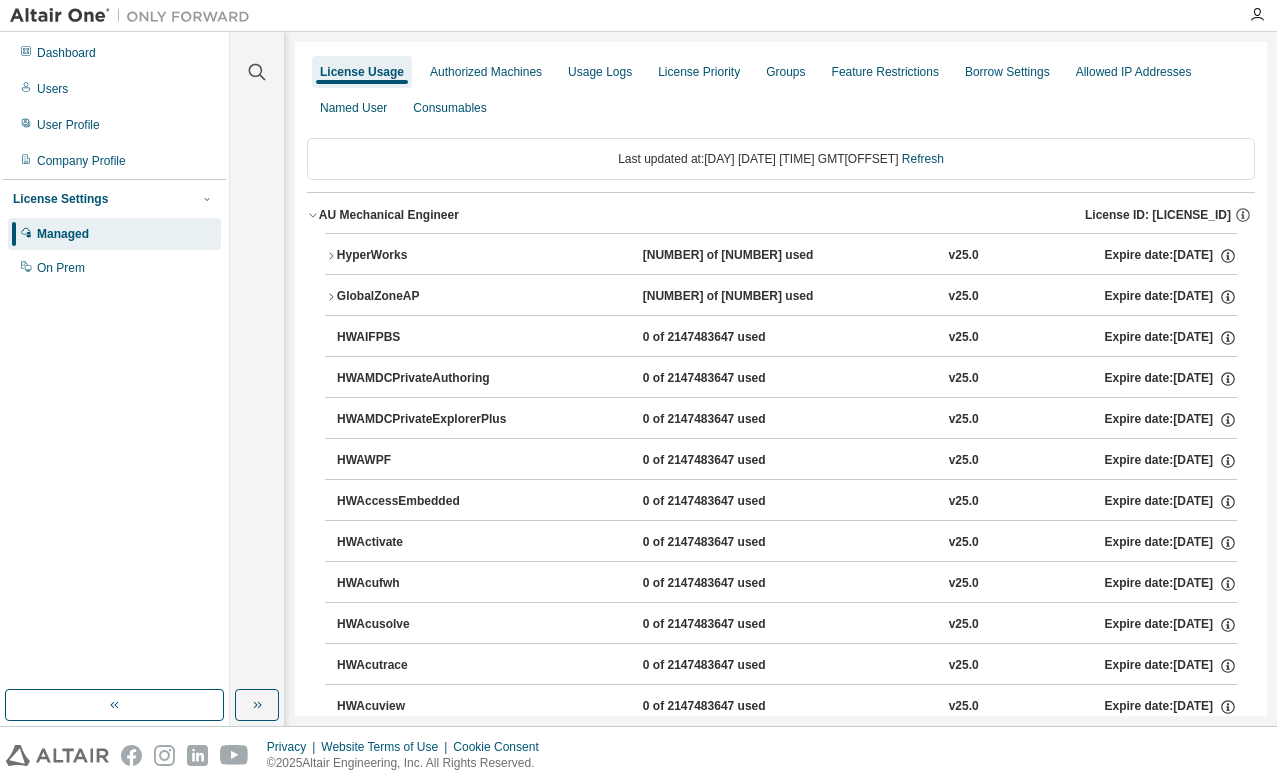 click on "HyperWorks" at bounding box center (427, 256) 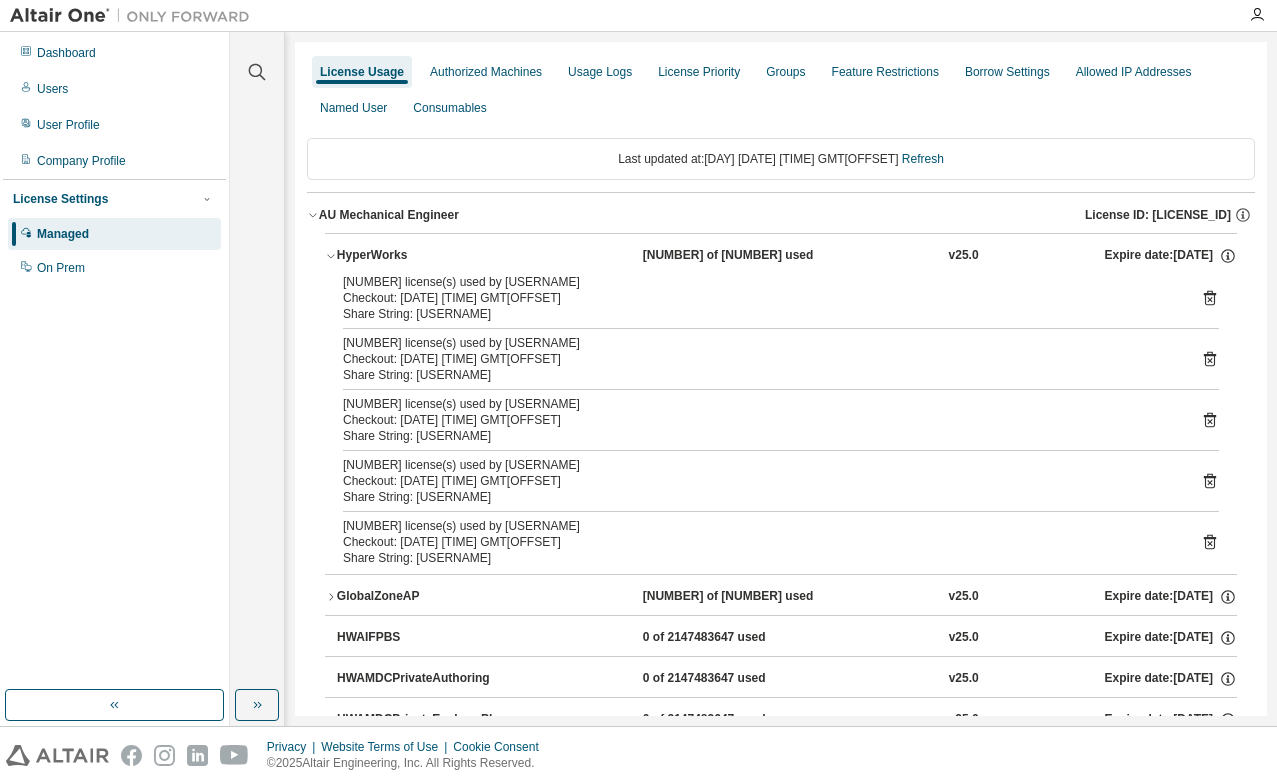click 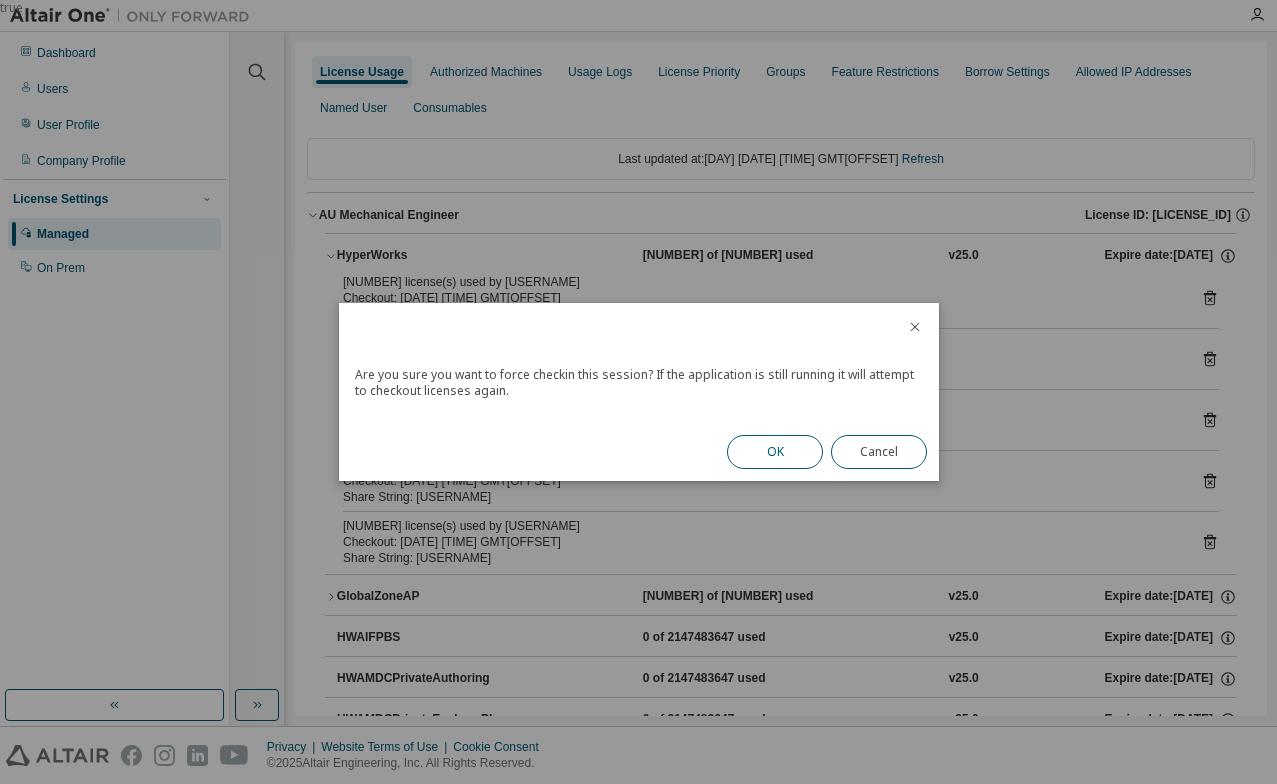 click on "OK" at bounding box center [775, 452] 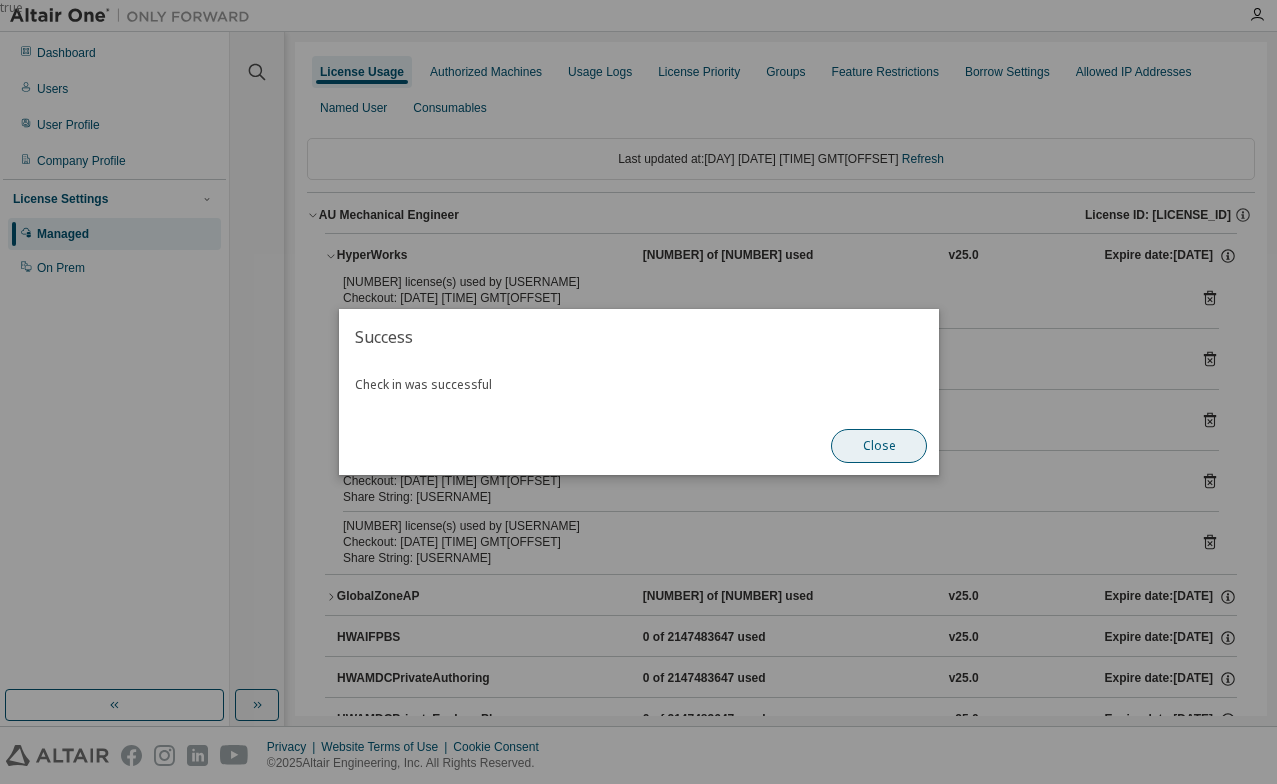click on "Close" at bounding box center [879, 446] 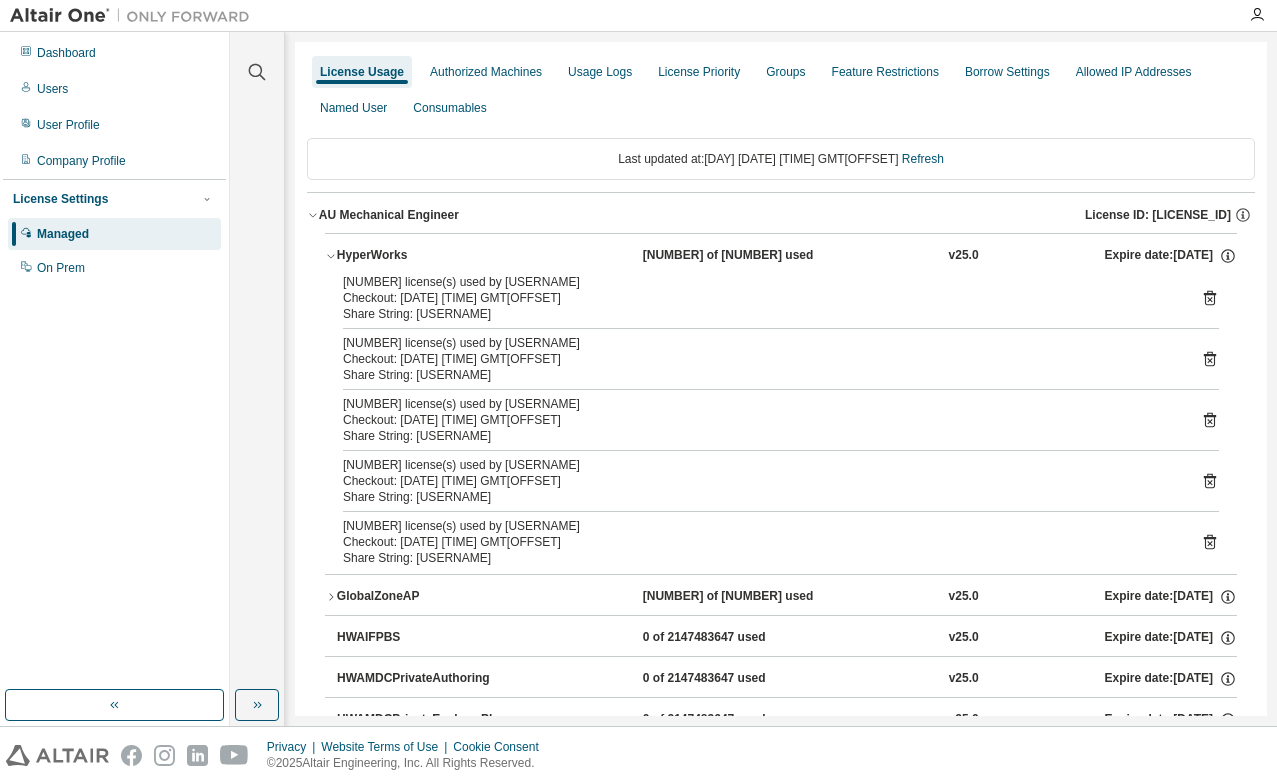 click 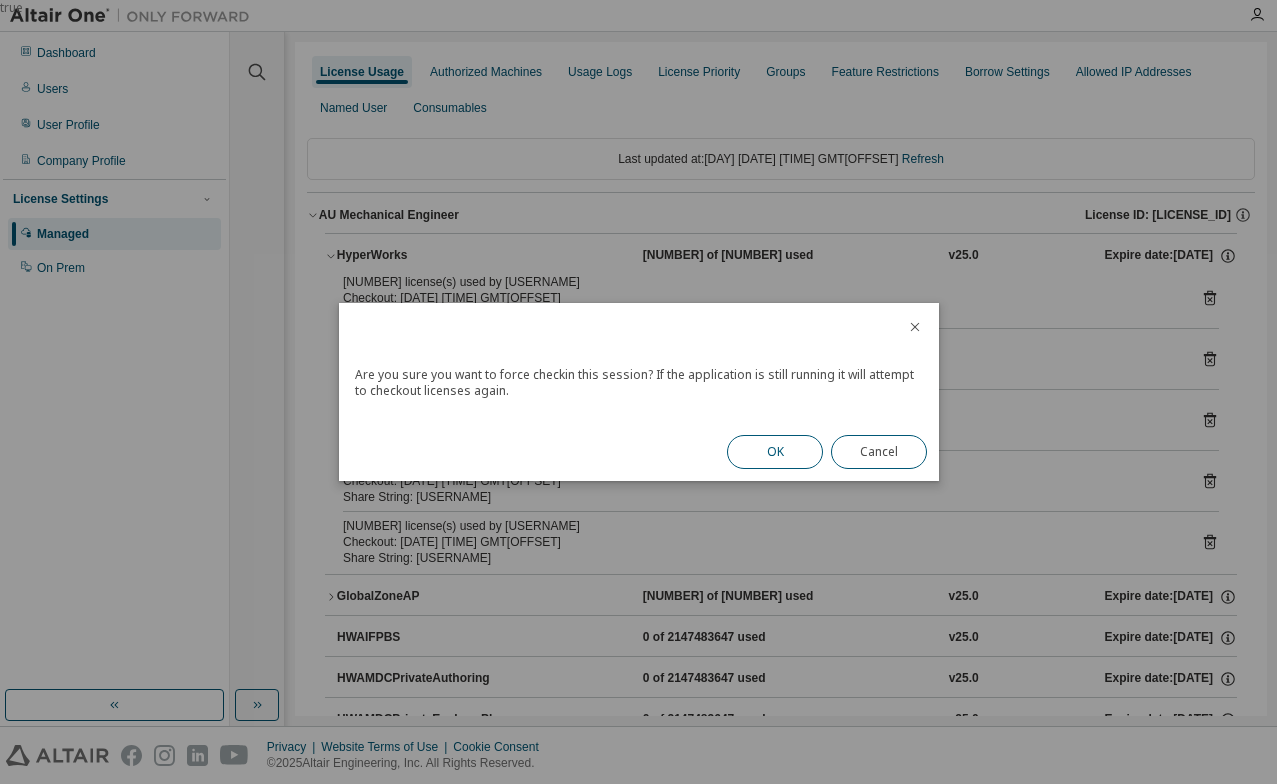 click on "OK" at bounding box center [775, 452] 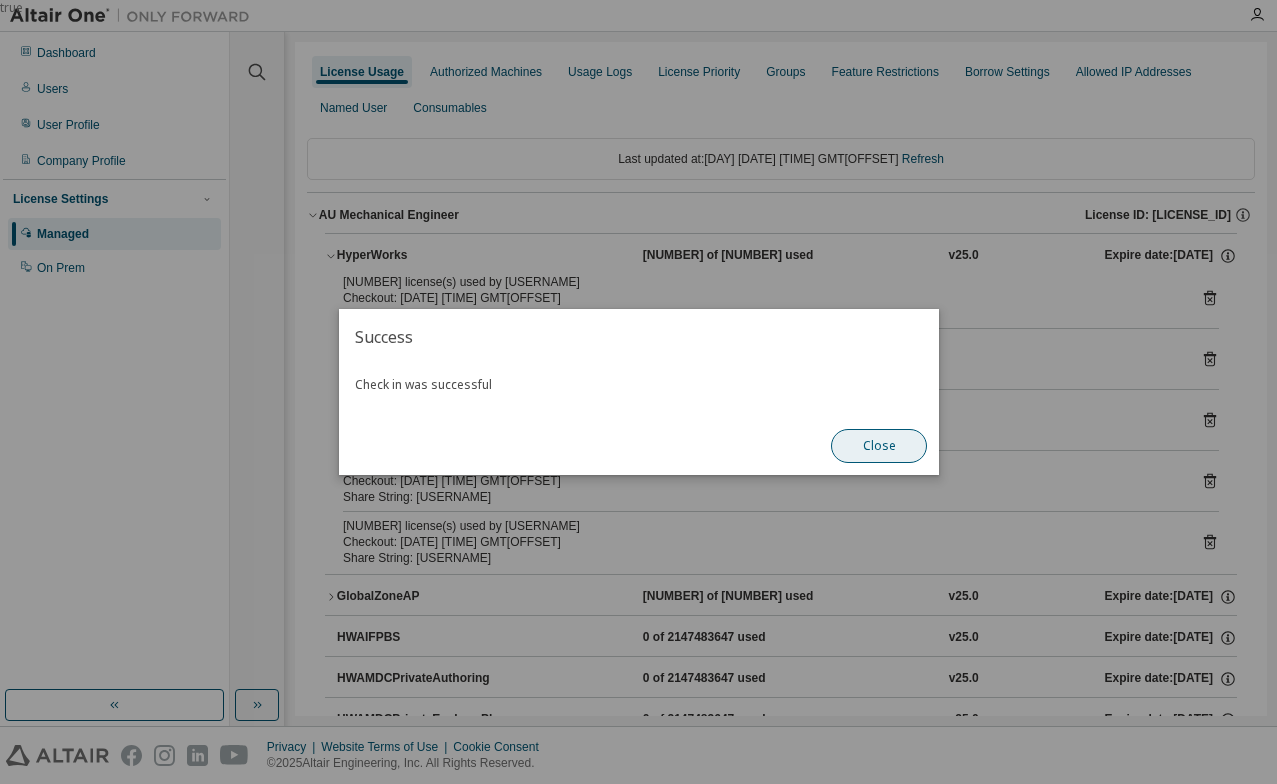 click on "Close" at bounding box center (879, 446) 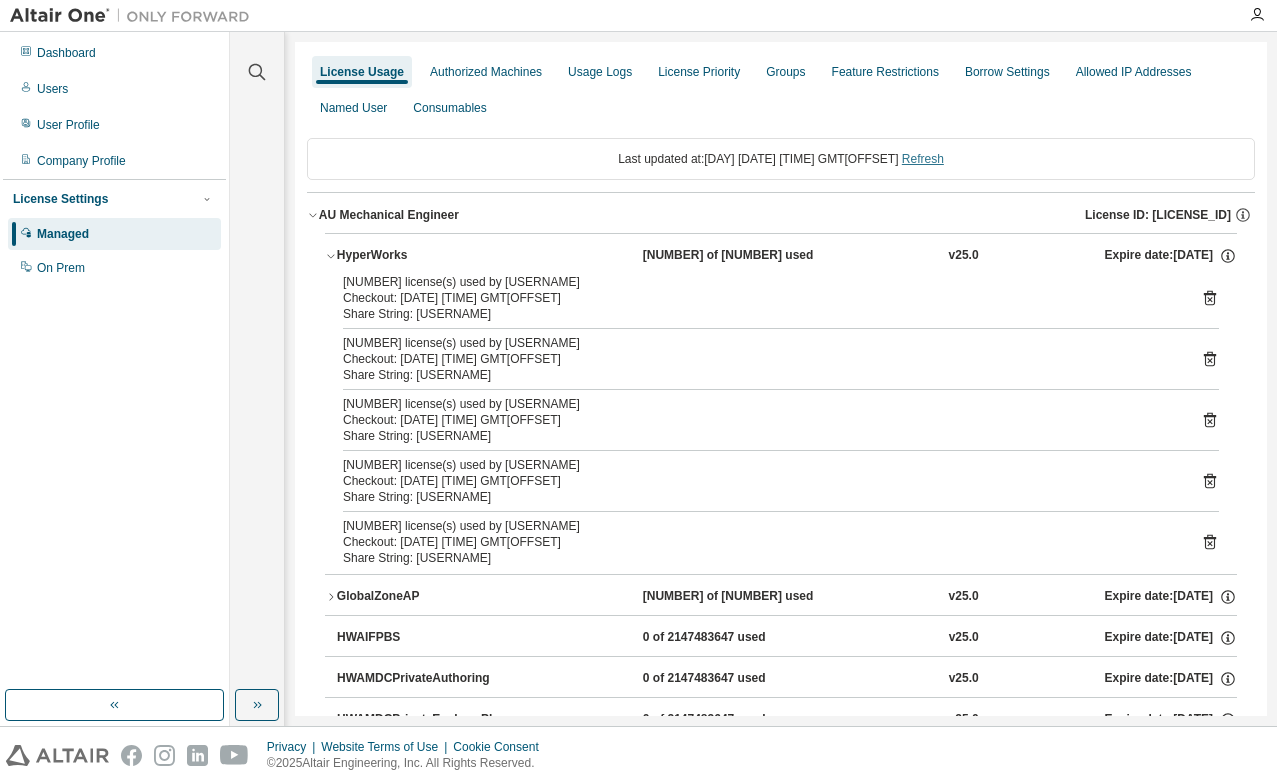 click on "Refresh" at bounding box center (923, 159) 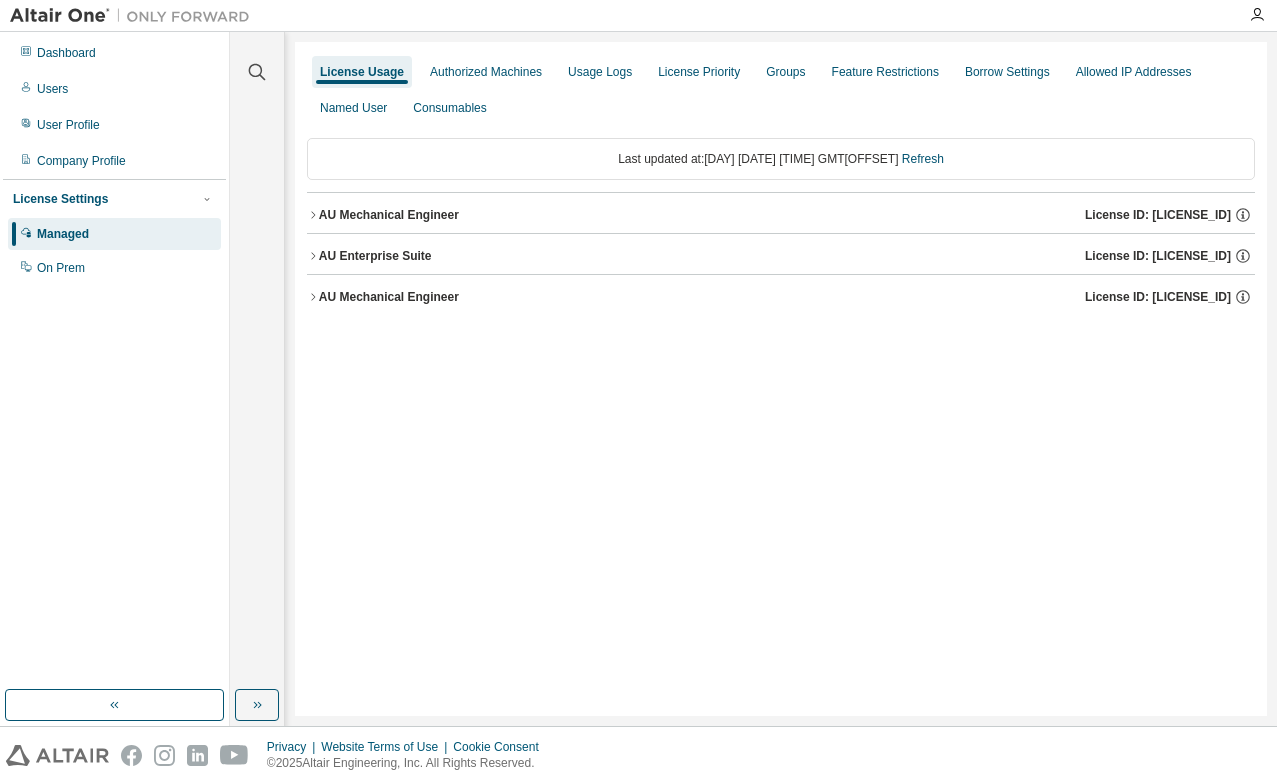 click on "AU Mechanical Engineer" at bounding box center [389, 215] 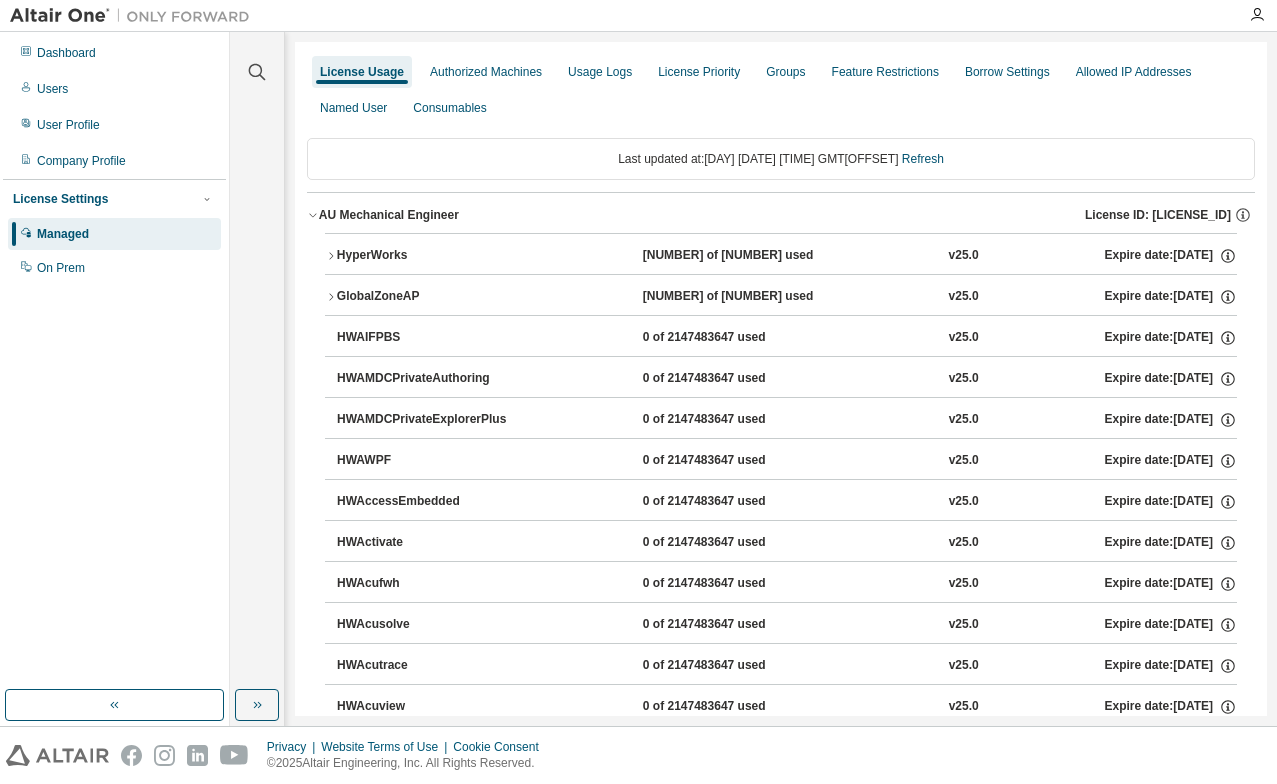 click on "License Usage Authorized Machines Usage Logs License Priority Groups Feature Restrictions Borrow Settings Allowed IP Addresses Named User Consumables" at bounding box center [781, 90] 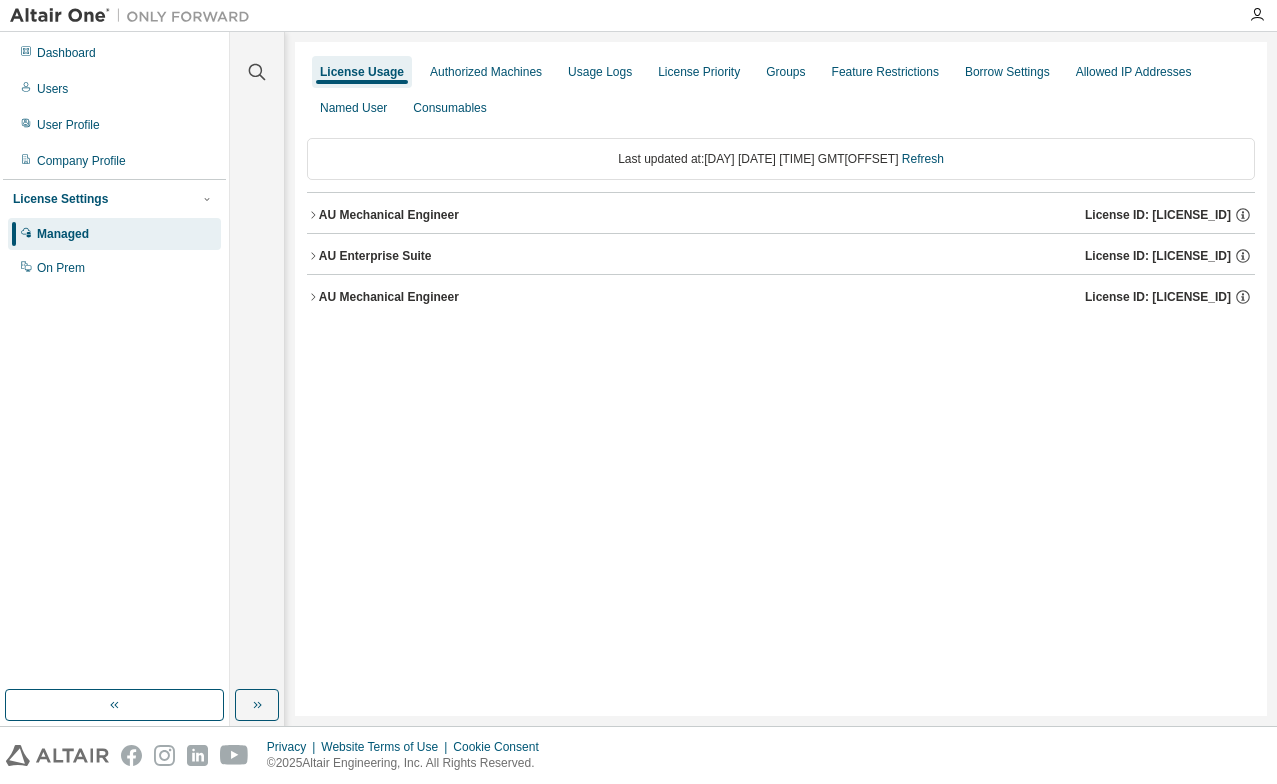 click on "License Usage Authorized Machines Usage Logs License Priority Groups Feature Restrictions Borrow Settings Allowed IP Addresses Named User Consumables Last updated at:  [DAY] [DATE] [TIME] GMT[OFFSET]   Refresh [PROFESSION] License ID: [LICENSE_ID] [PRODUCT] License ID: [LICENSE_ID] [PROFESSION] License ID: [LICENSE_ID]" at bounding box center [781, 379] 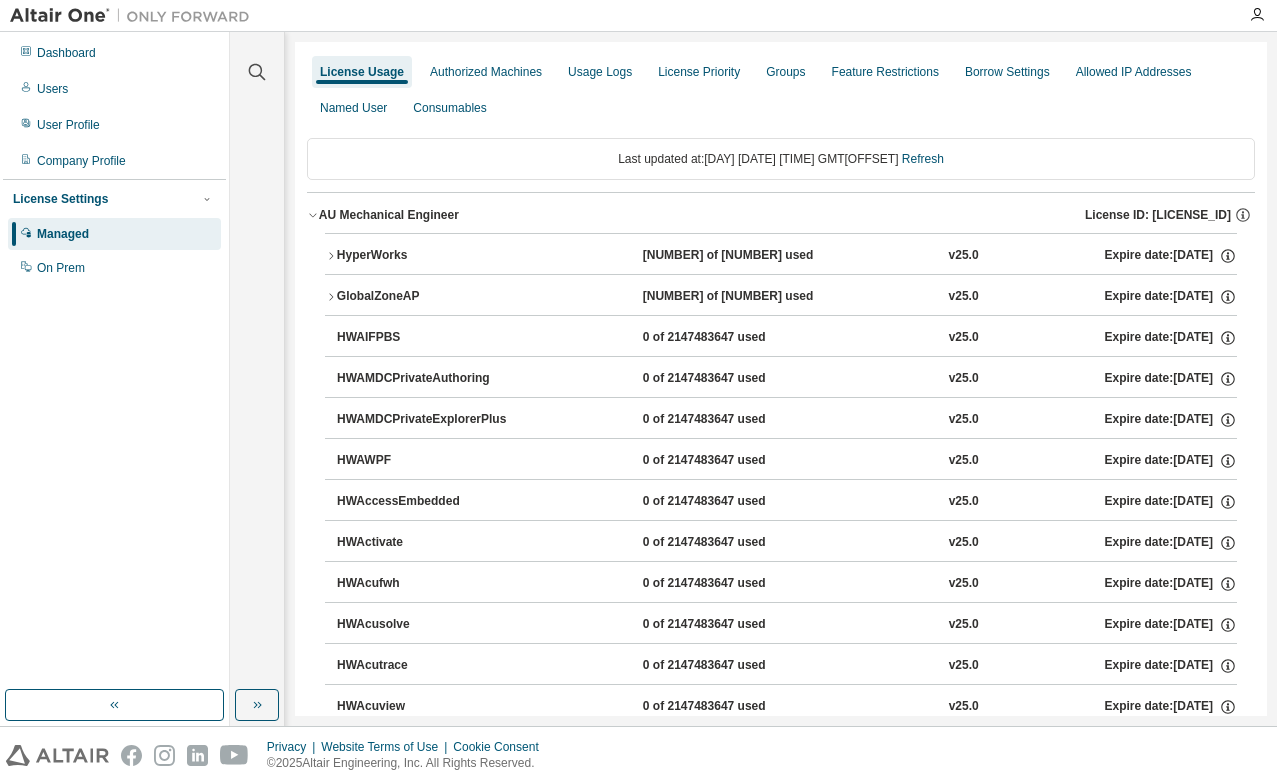 click 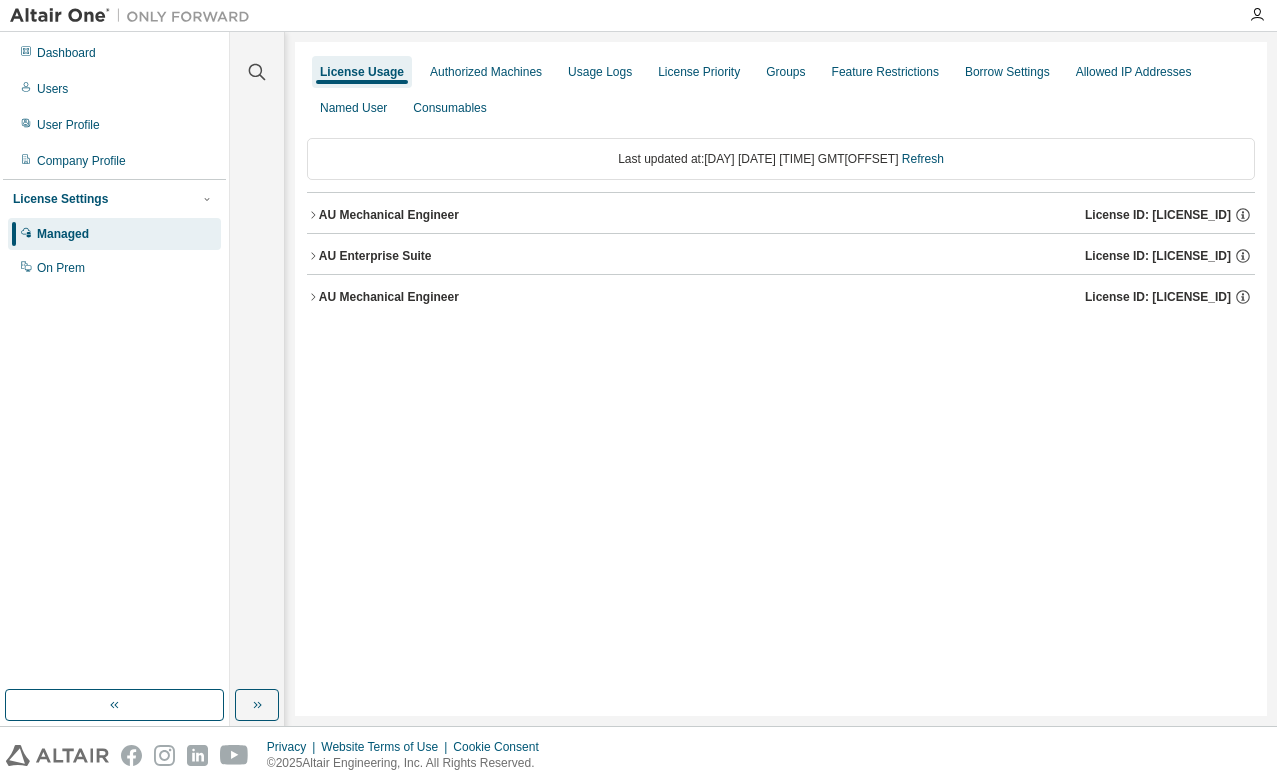 click on "License Usage Authorized Machines Usage Logs License Priority Groups Feature Restrictions Borrow Settings Allowed IP Addresses Named User Consumables Last updated at:  [DAY] [DATE] [TIME] GMT[OFFSET]   Refresh [PROFESSION] License ID: [LICENSE_ID] [PRODUCT] License ID: [LICENSE_ID] [PROFESSION] License ID: [LICENSE_ID]" at bounding box center [781, 379] 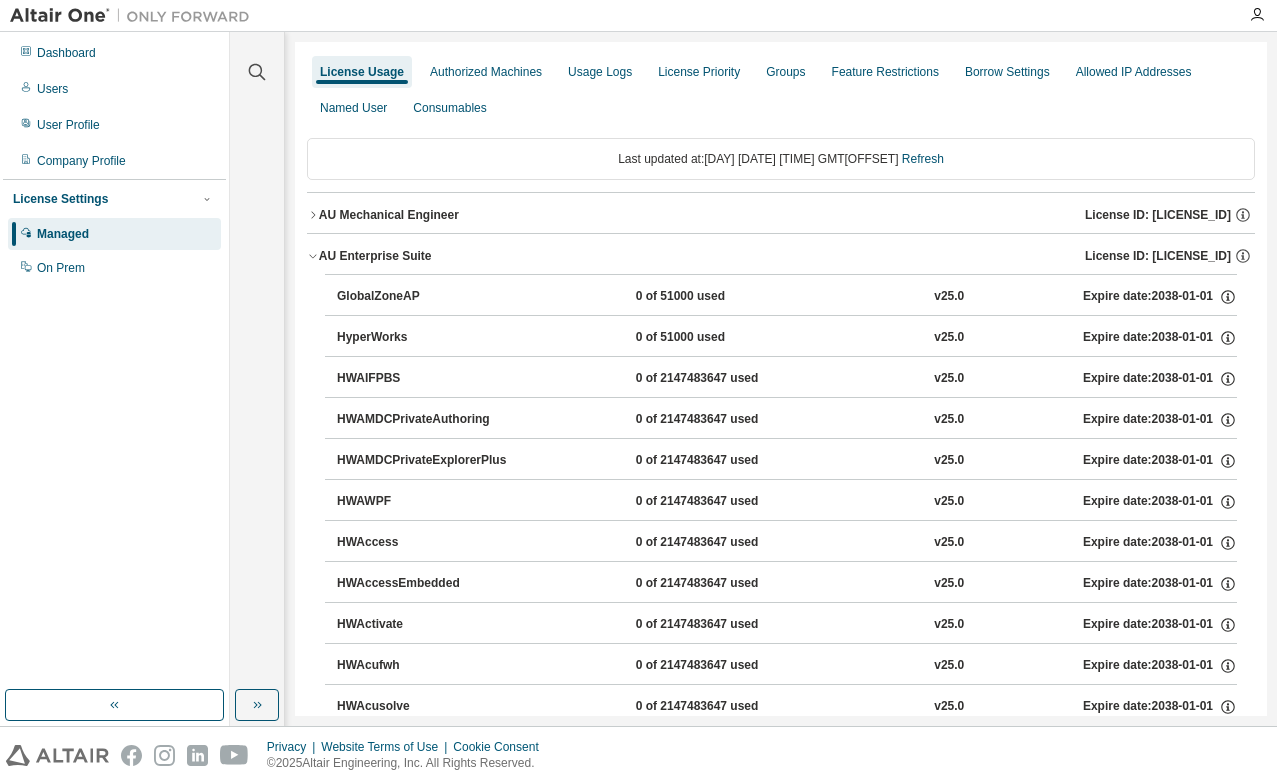 click 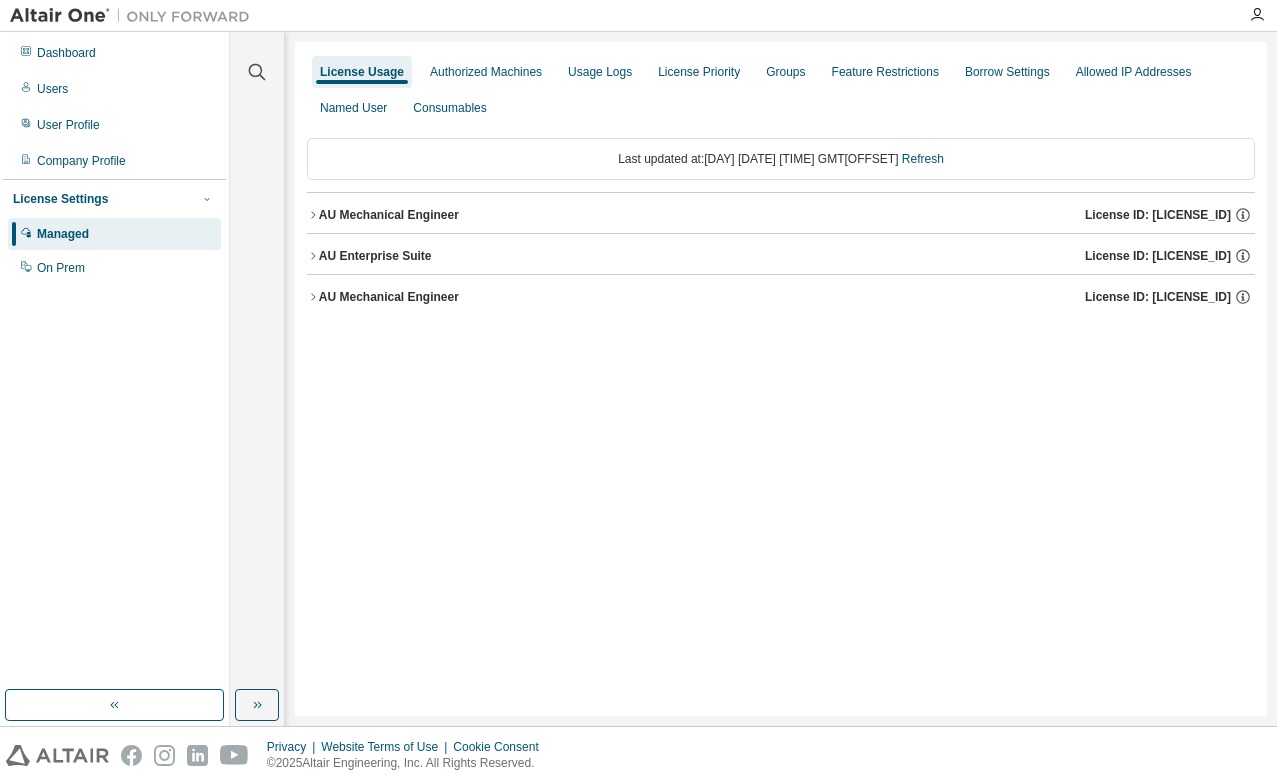 click 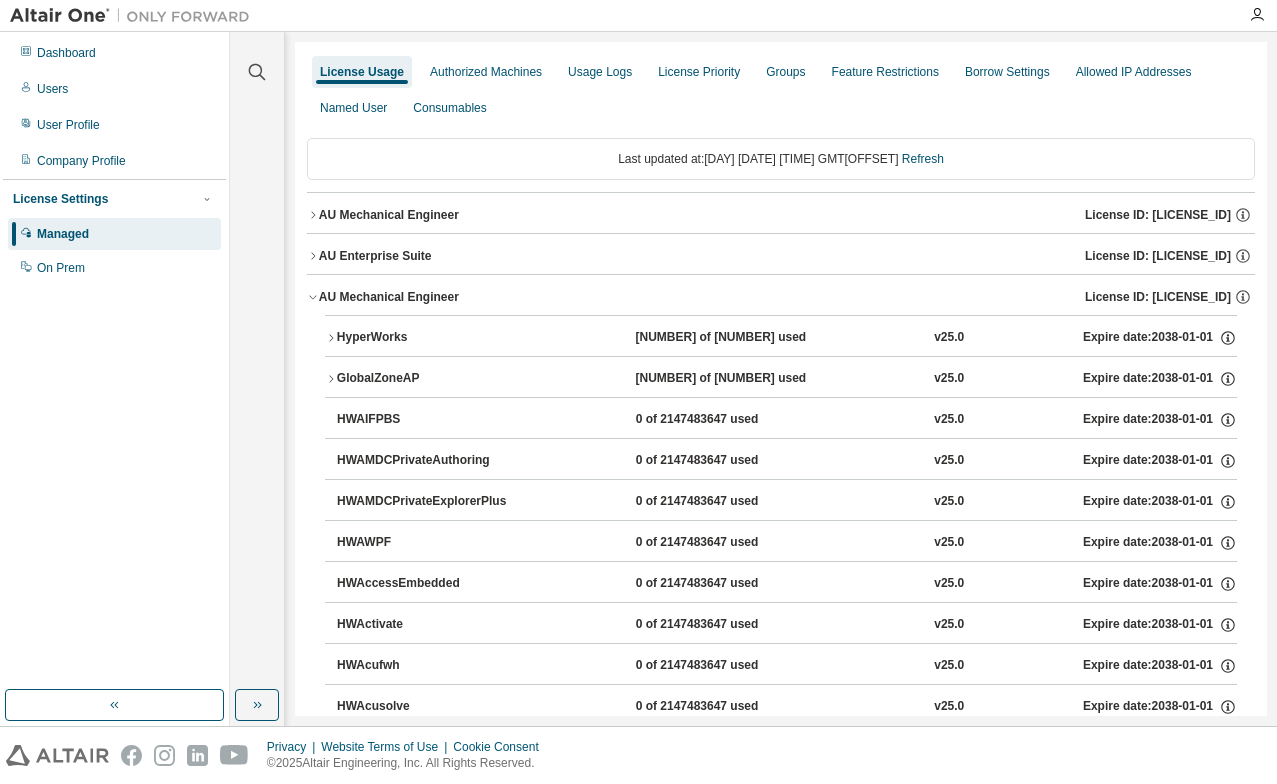 click 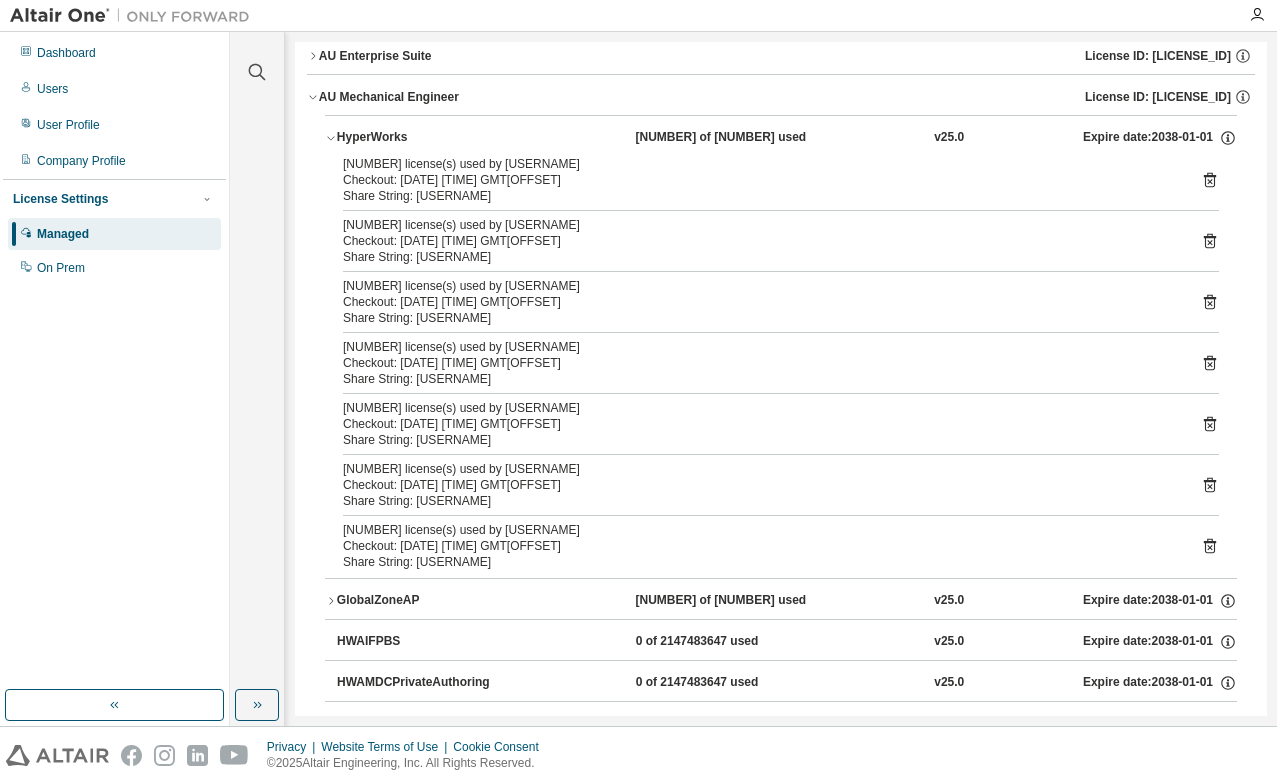 scroll, scrollTop: 0, scrollLeft: 0, axis: both 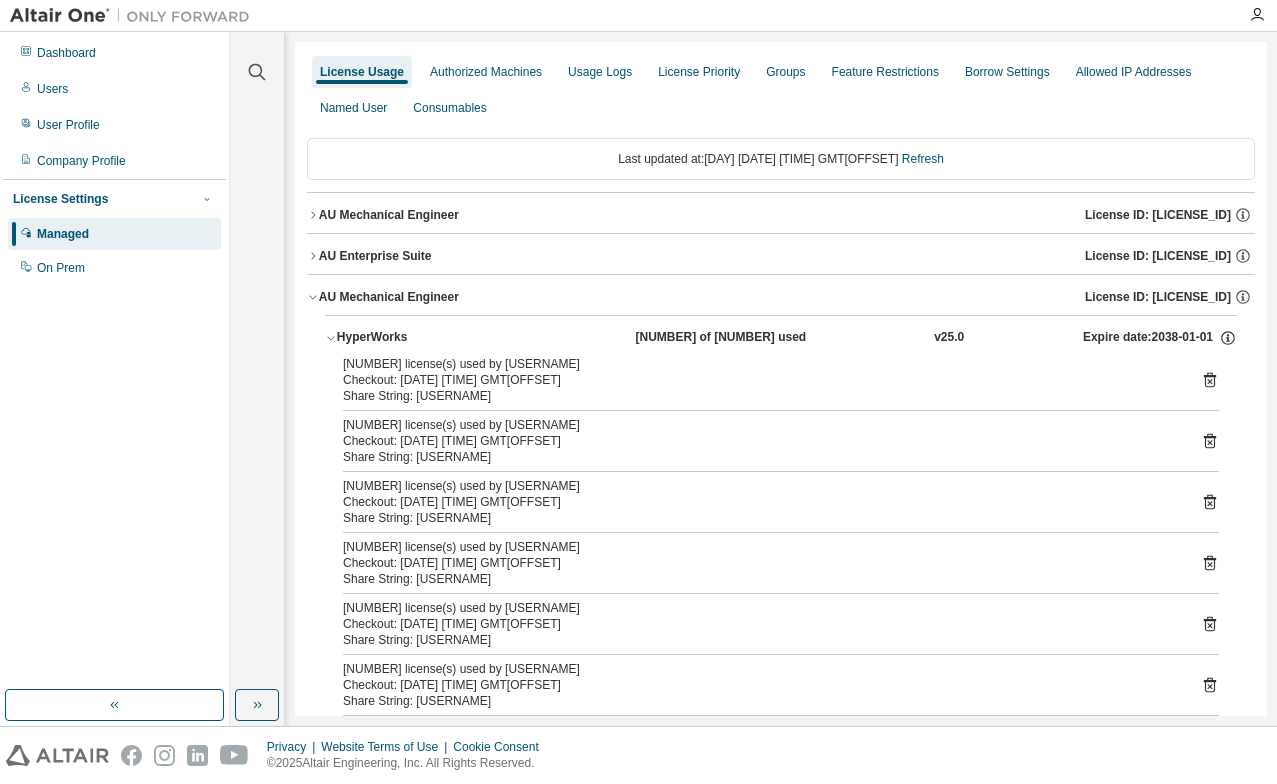 click 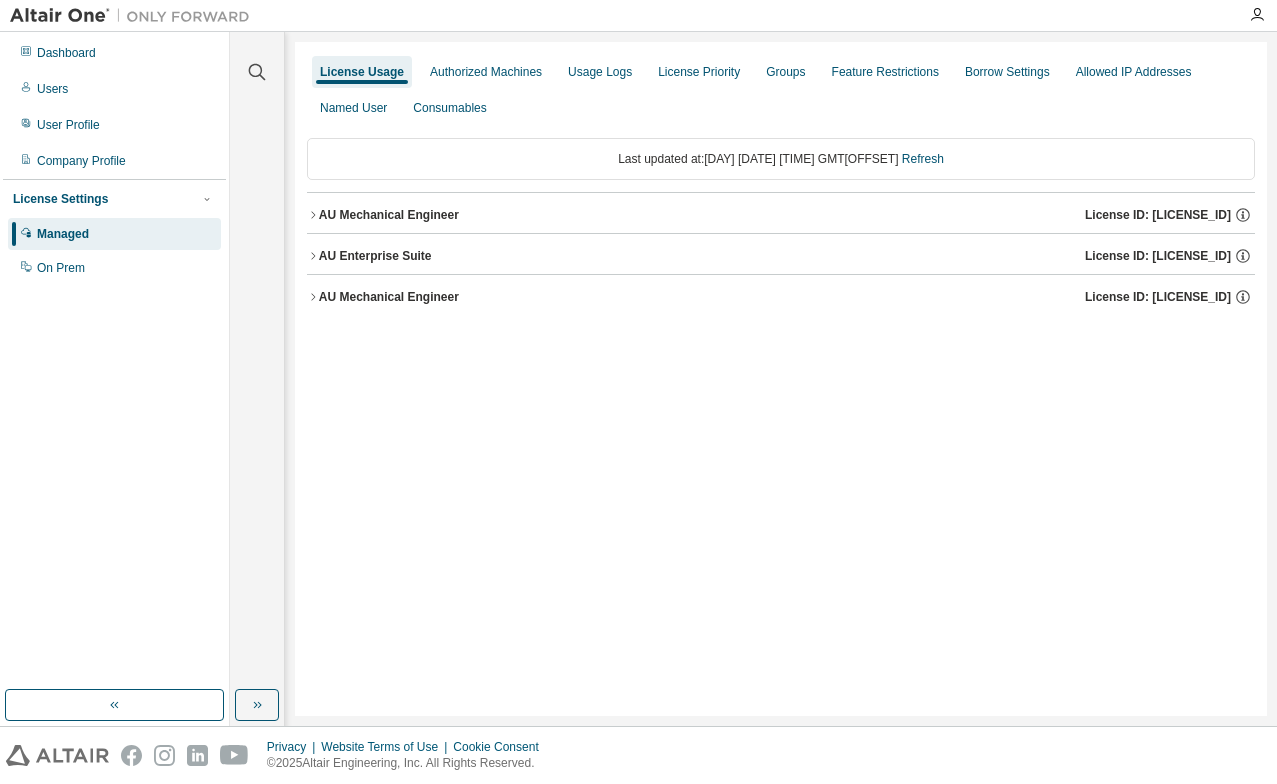 click 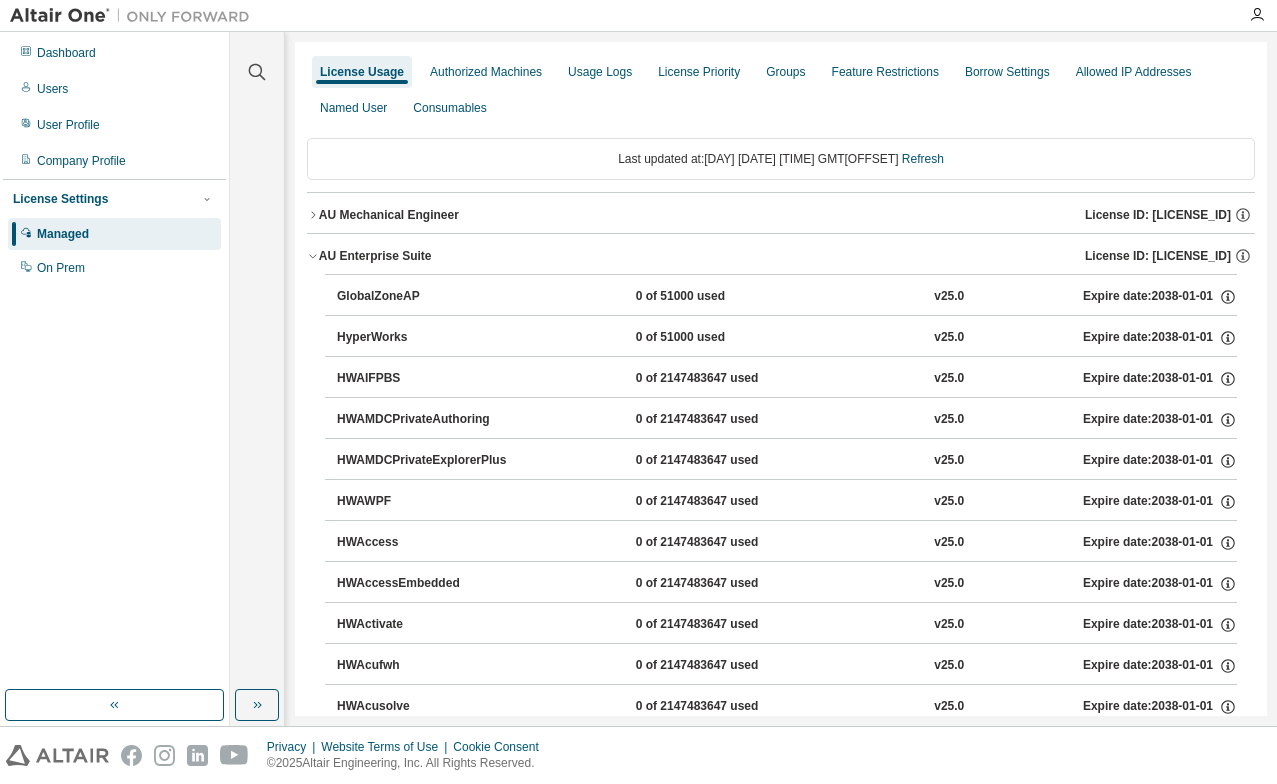 click 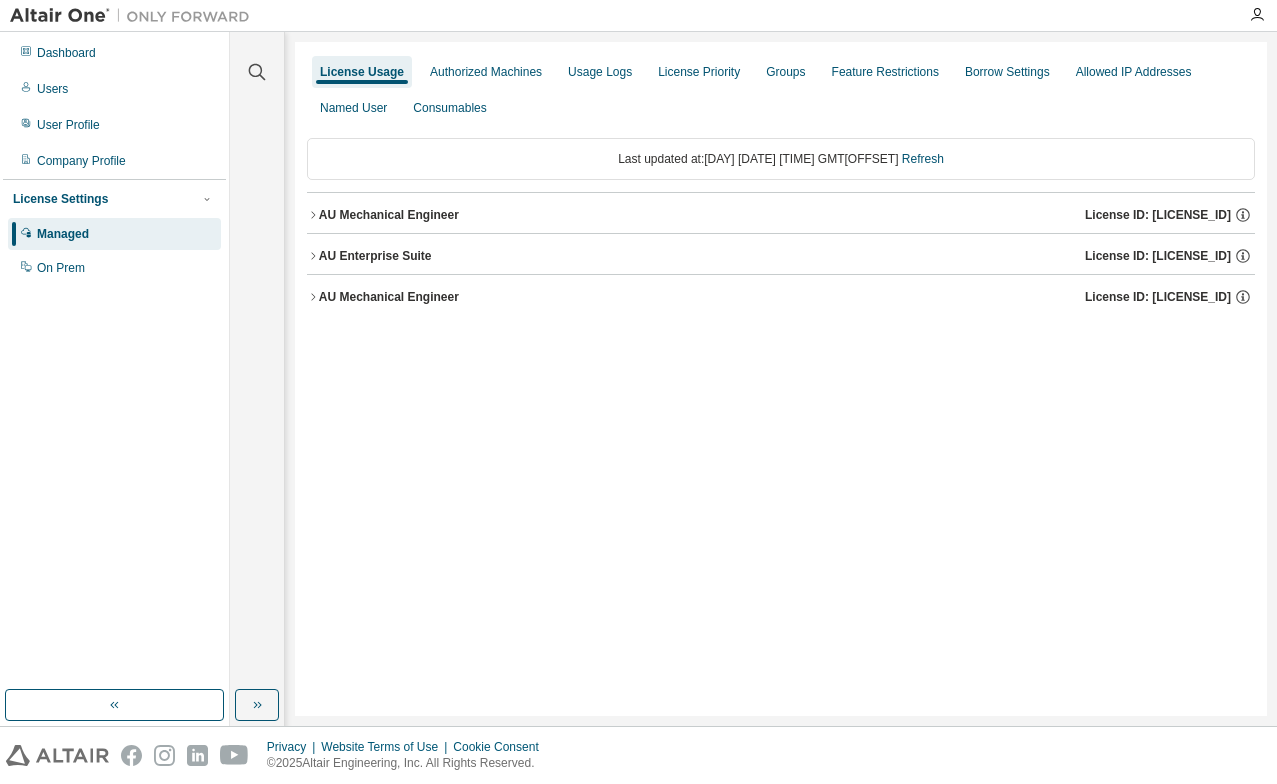 click 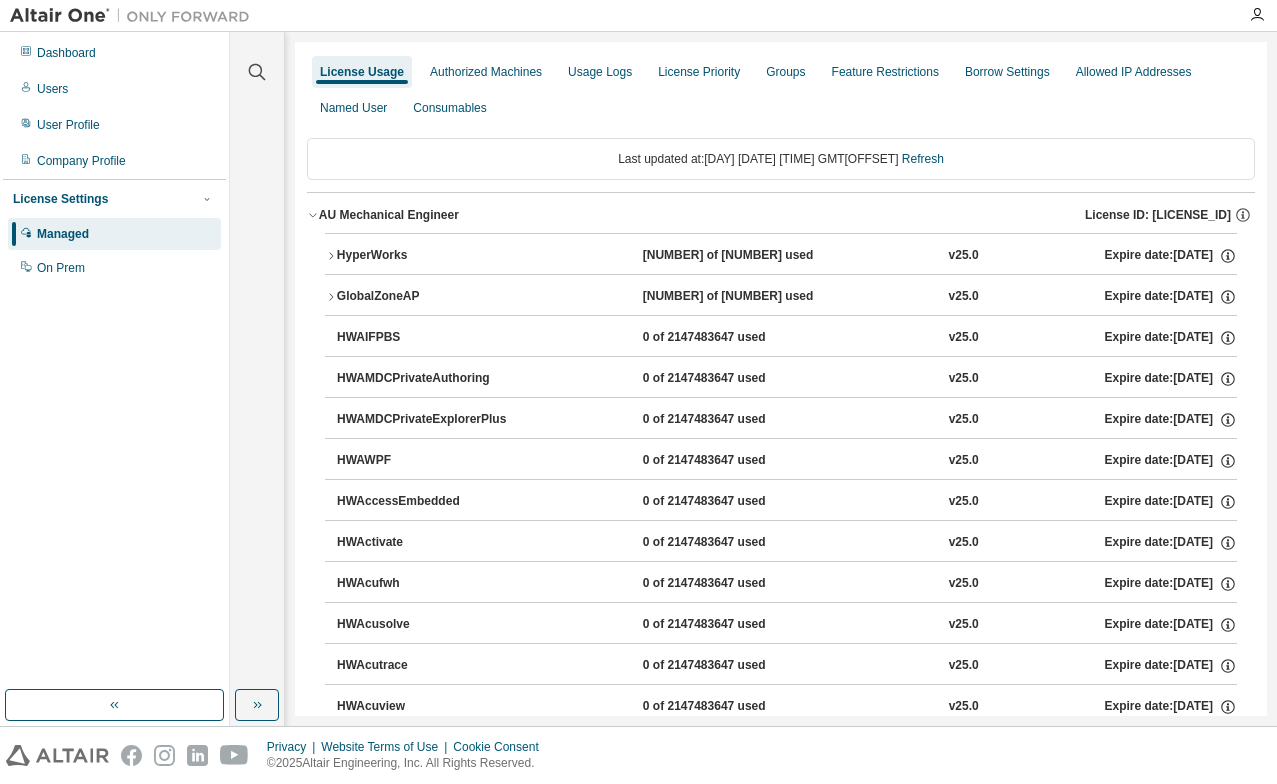 click 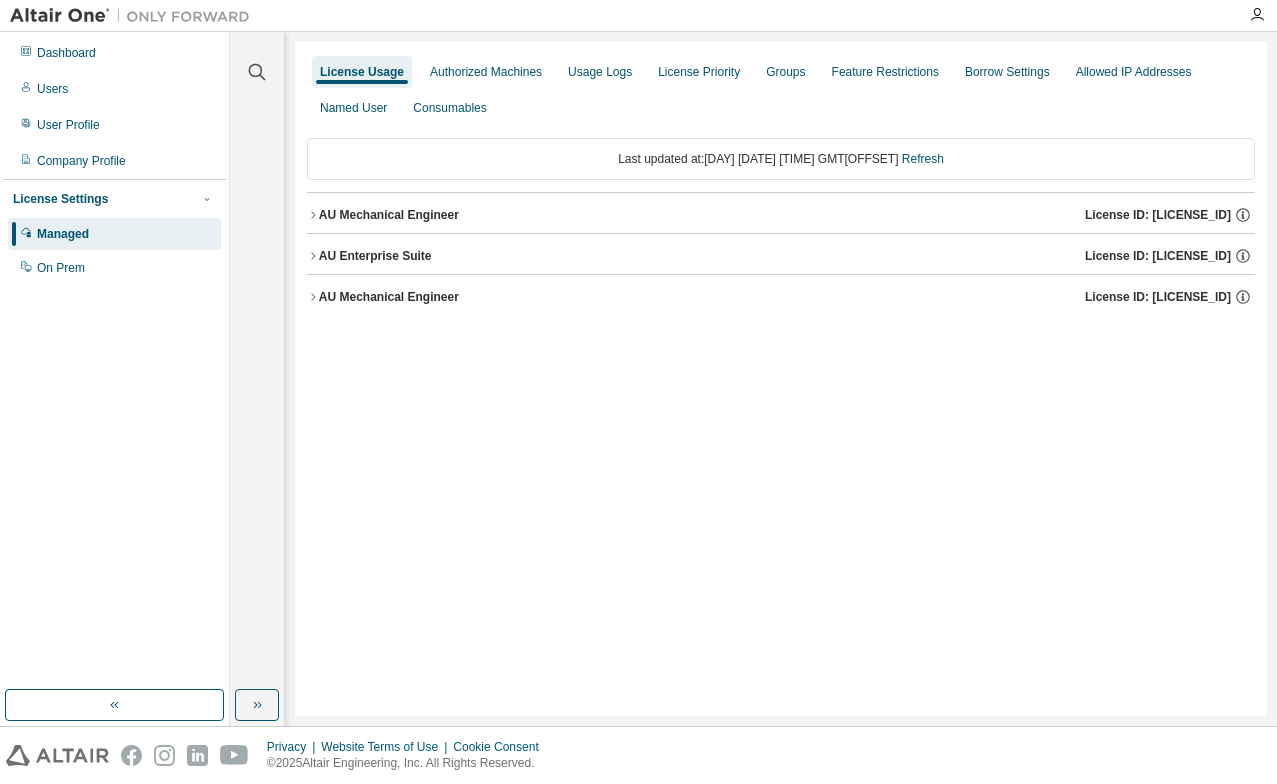 click on "License Usage Authorized Machines Usage Logs License Priority Groups Feature Restrictions Borrow Settings Allowed IP Addresses Named User Consumables" at bounding box center (781, 90) 